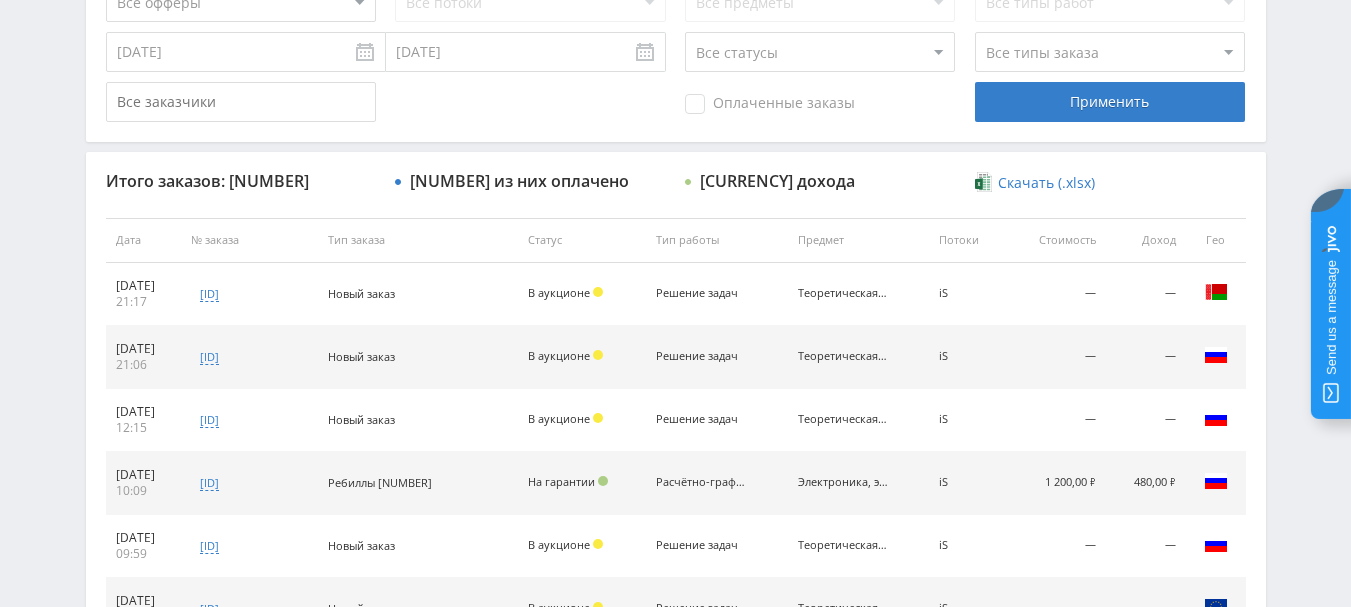 scroll, scrollTop: 400, scrollLeft: 0, axis: vertical 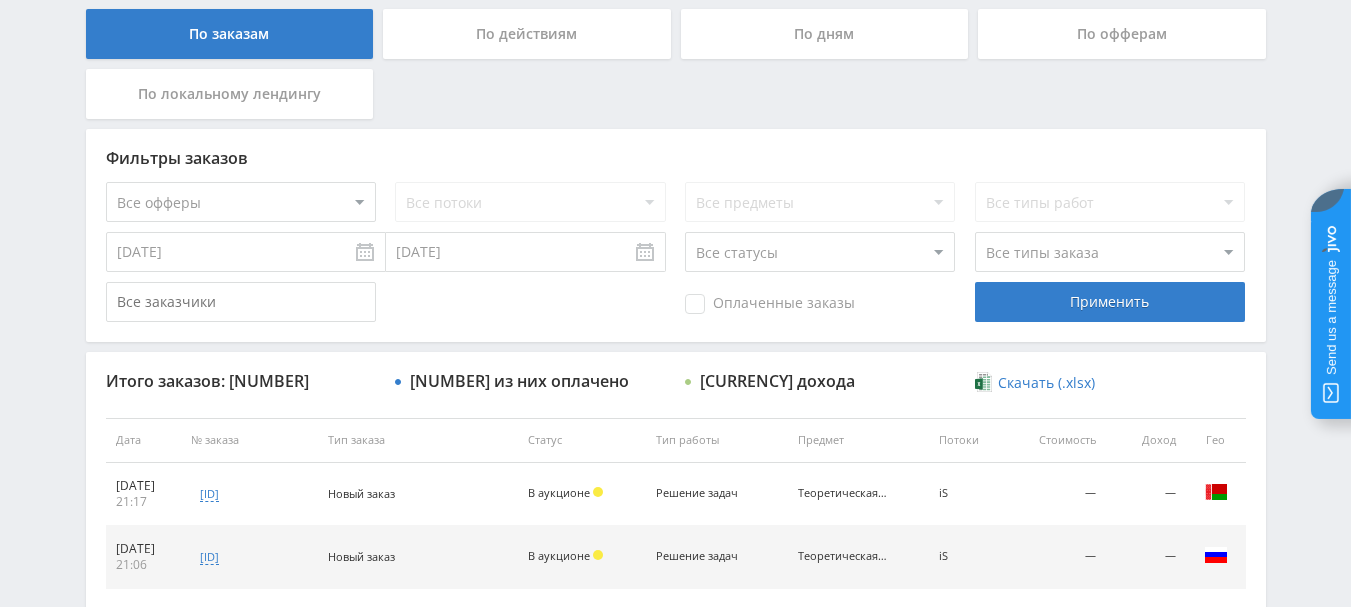 click on "Все офферы MyStylus MyStylus - Revshare Кампус AI Studybay Автор24 Studybay Brazil Автор24 - Мобильное приложение PrepodOn" at bounding box center [241, 202] 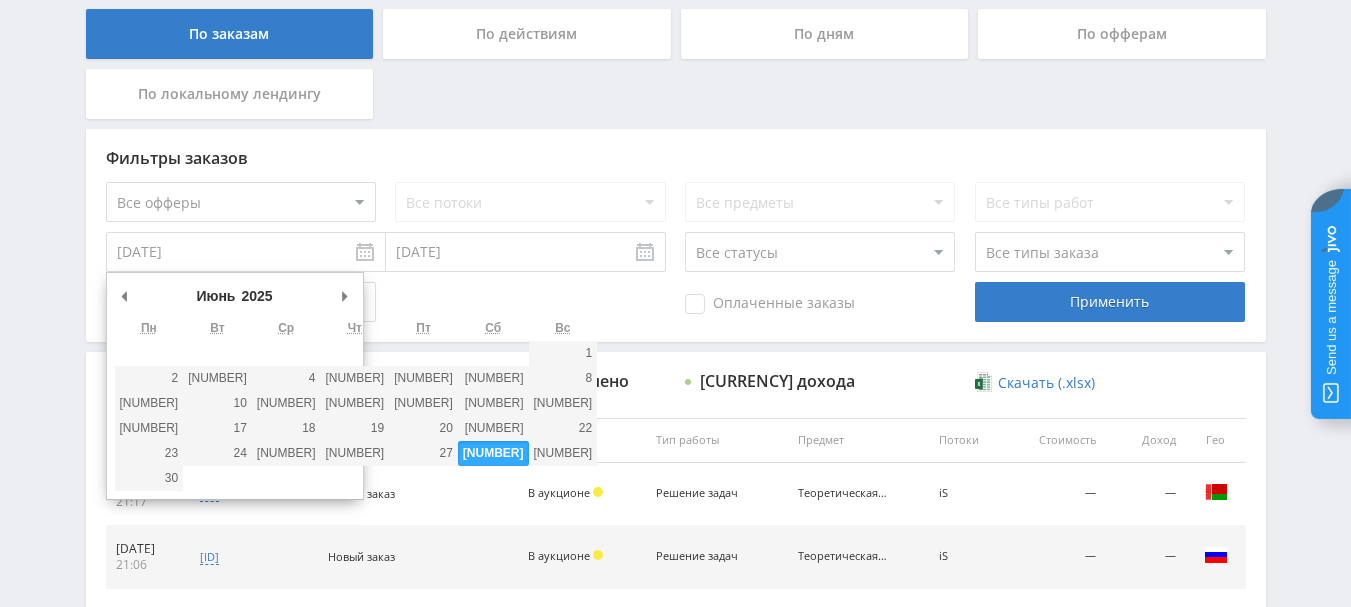 click on "2015 2016 2017 2018 2019 2020 2021 2022 2023 2024 2025" at bounding box center [265, 296] 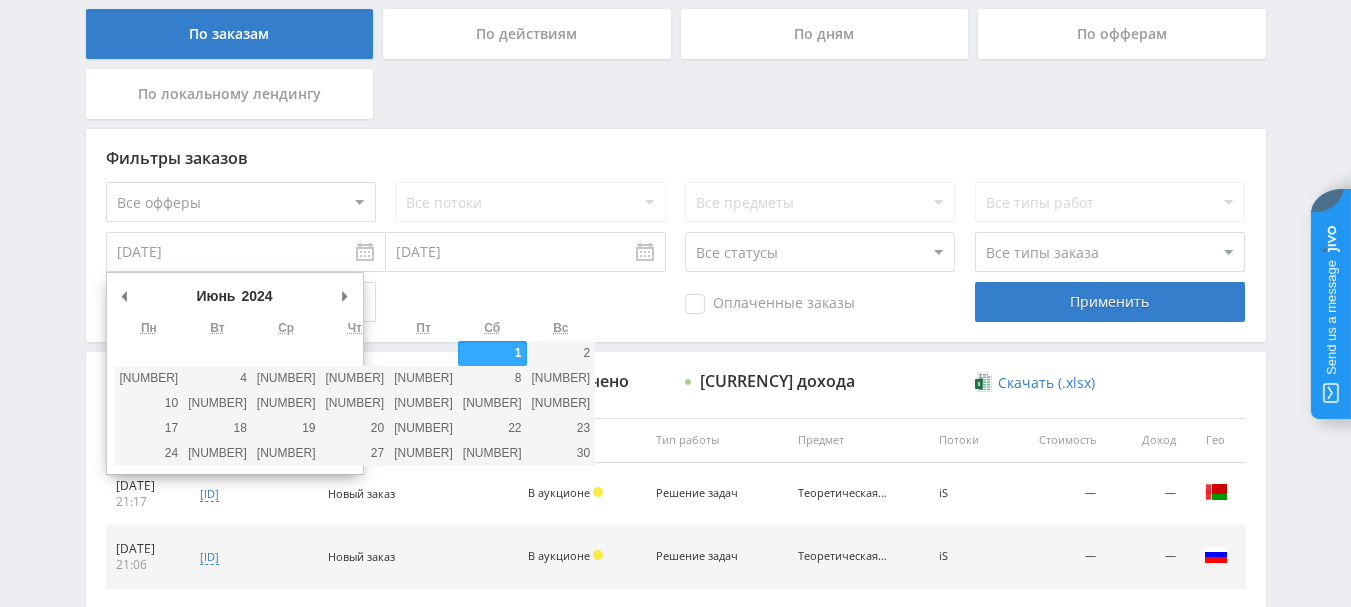 click on "[DATE]" at bounding box center [246, 252] 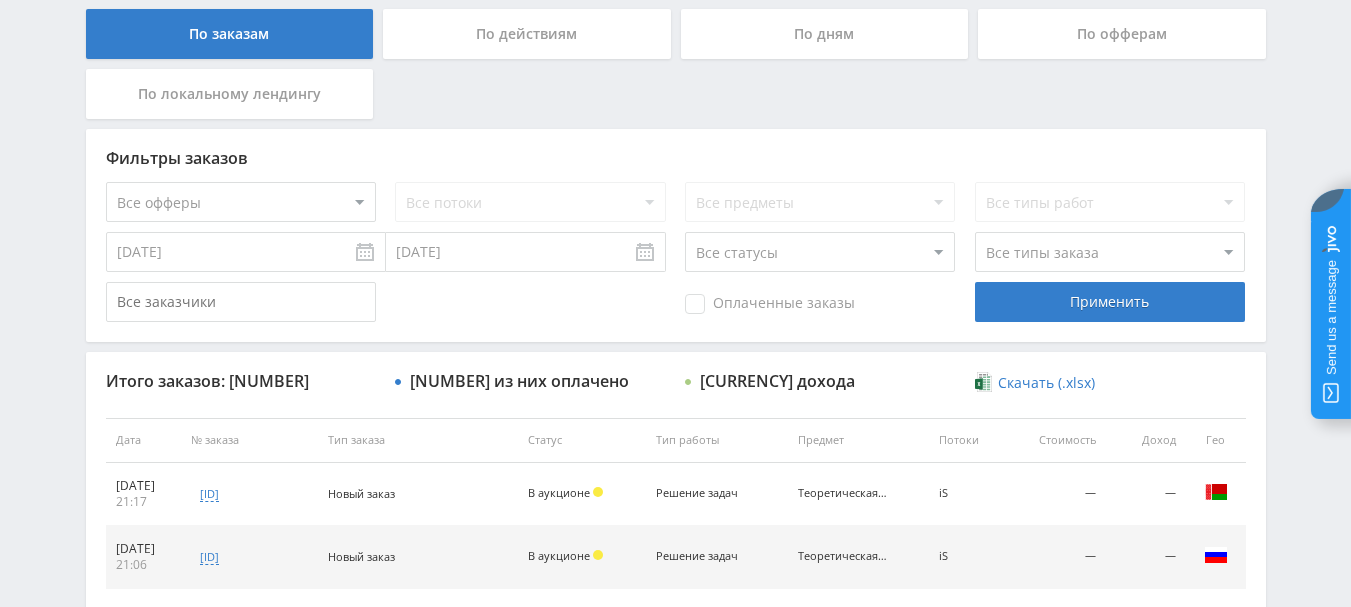 click on "[DATE]" at bounding box center [526, 252] 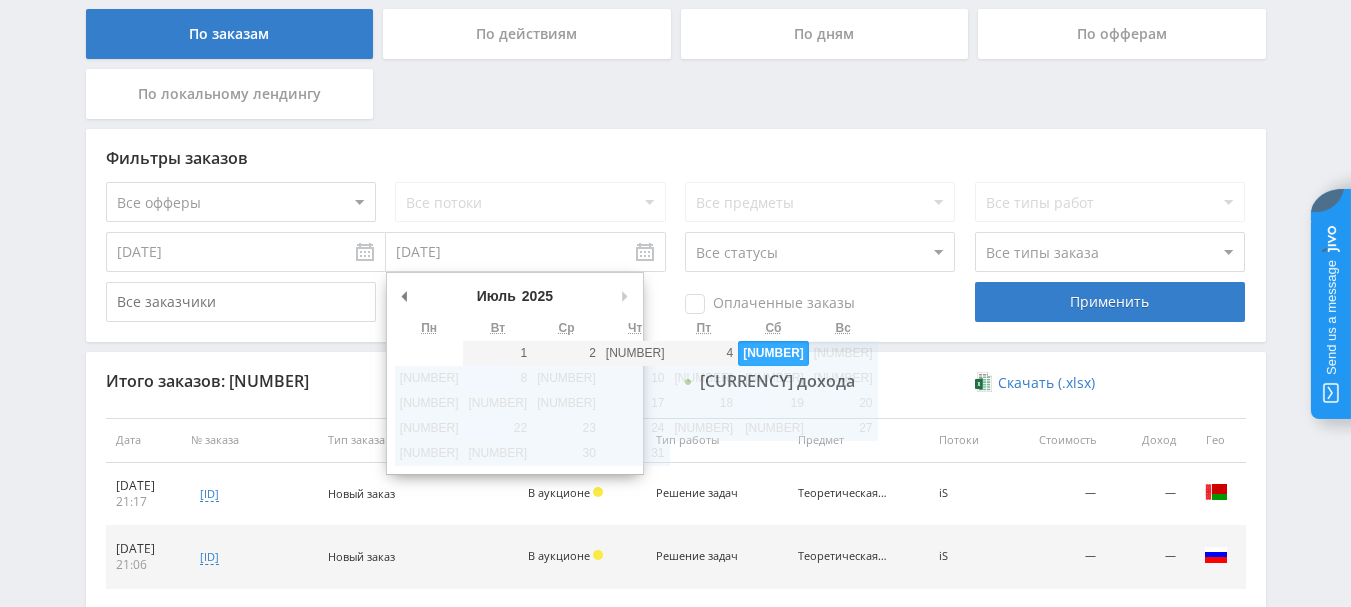 click on "2015 2016 2017 2018 2019 2020 2021 2022 2023 2024 2025" at bounding box center (546, 296) 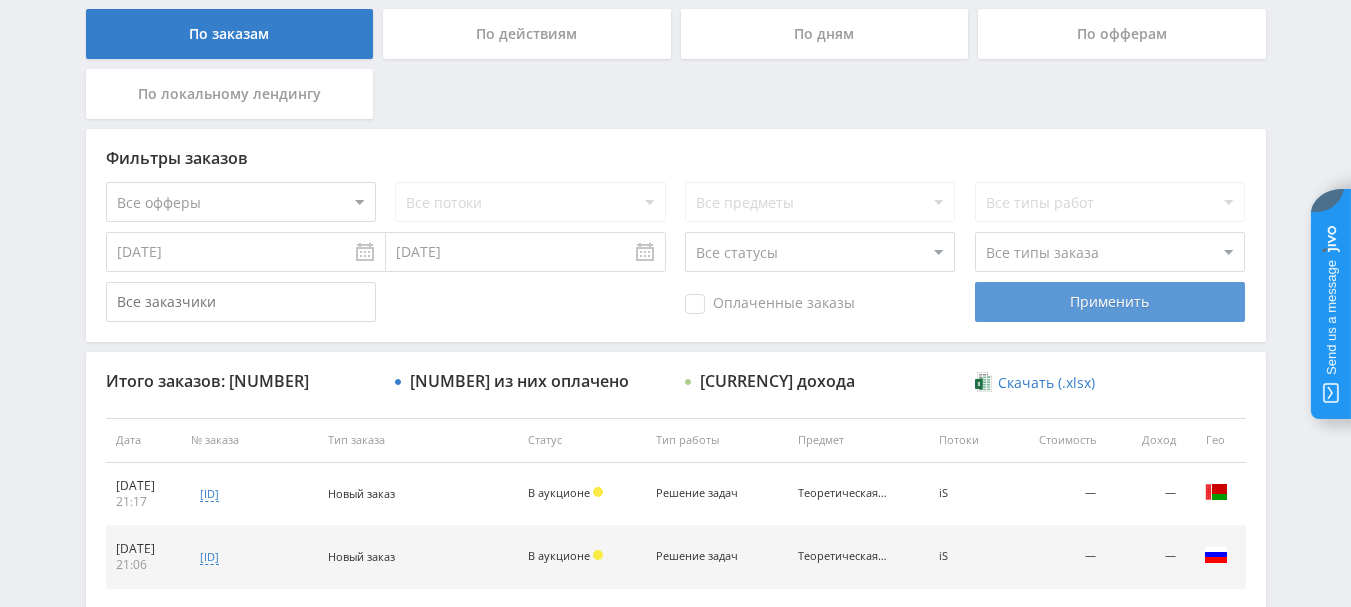 click on "Применить" at bounding box center (1110, 302) 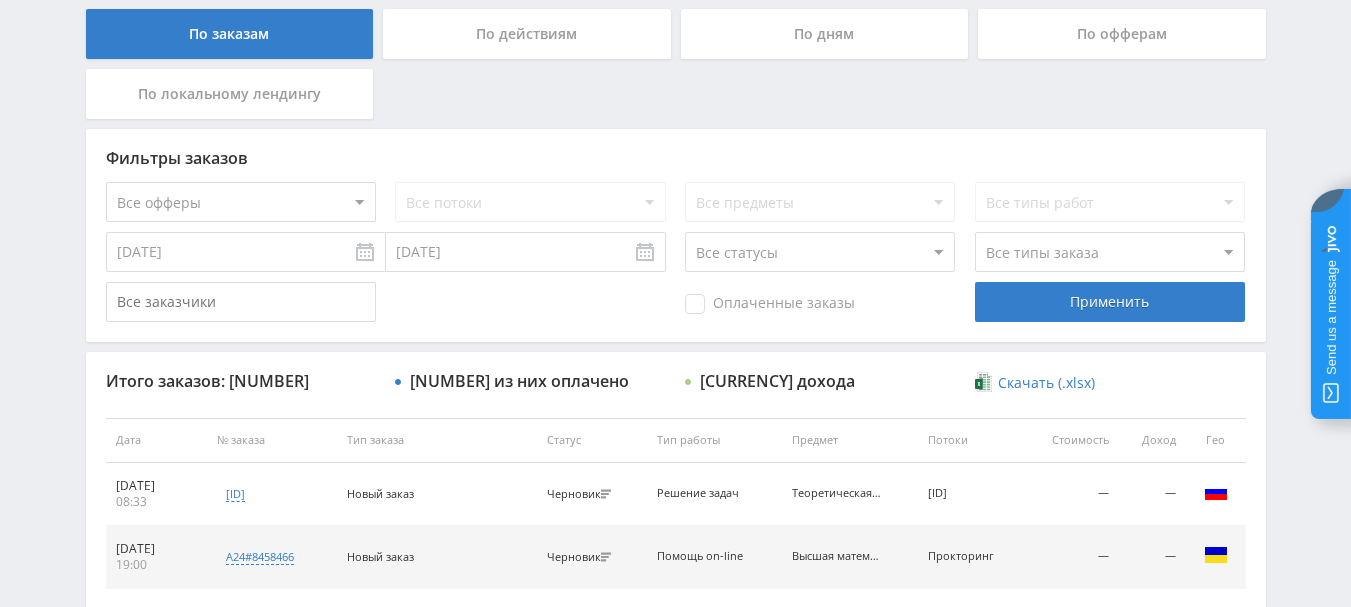 click on "Telegram-канал Инструменты База знаний
Ваш менеджер:
[FIRST]
[FIRST]
Online
@edugram_support
Задать вопрос менеджеру
[PRICE]
[FIRST]
Профиль
Платежи
Выход
Главная Офферы Статистика Промо-материалы" at bounding box center (675, 439) 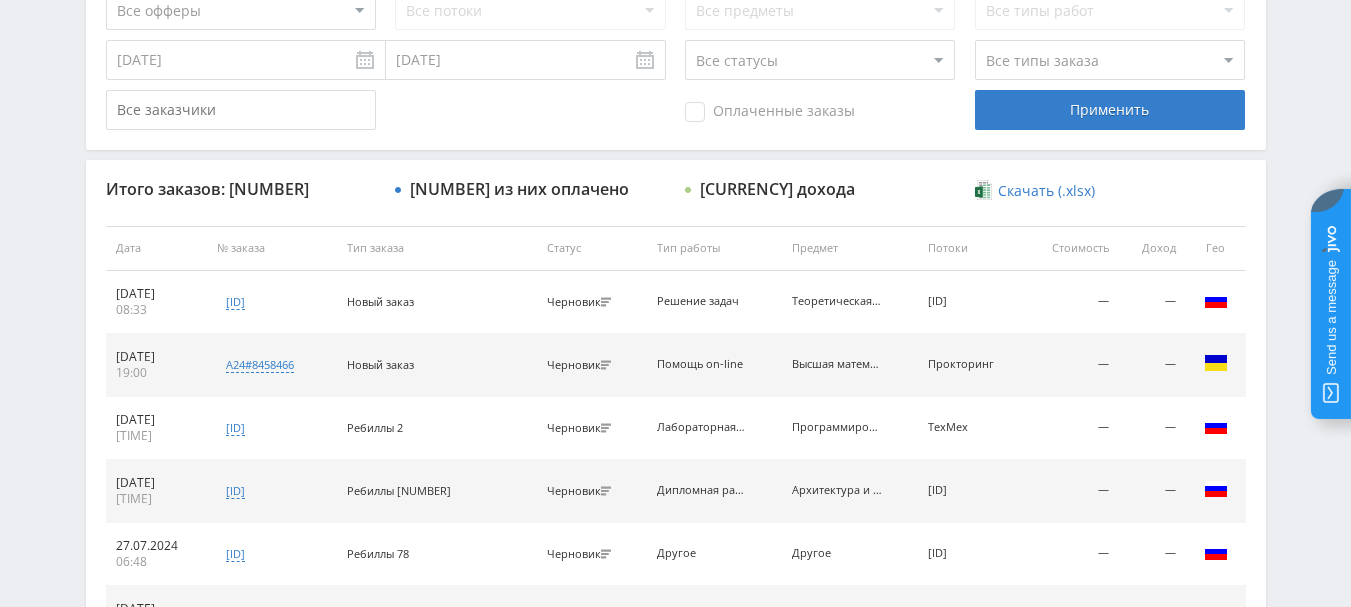 scroll, scrollTop: 600, scrollLeft: 0, axis: vertical 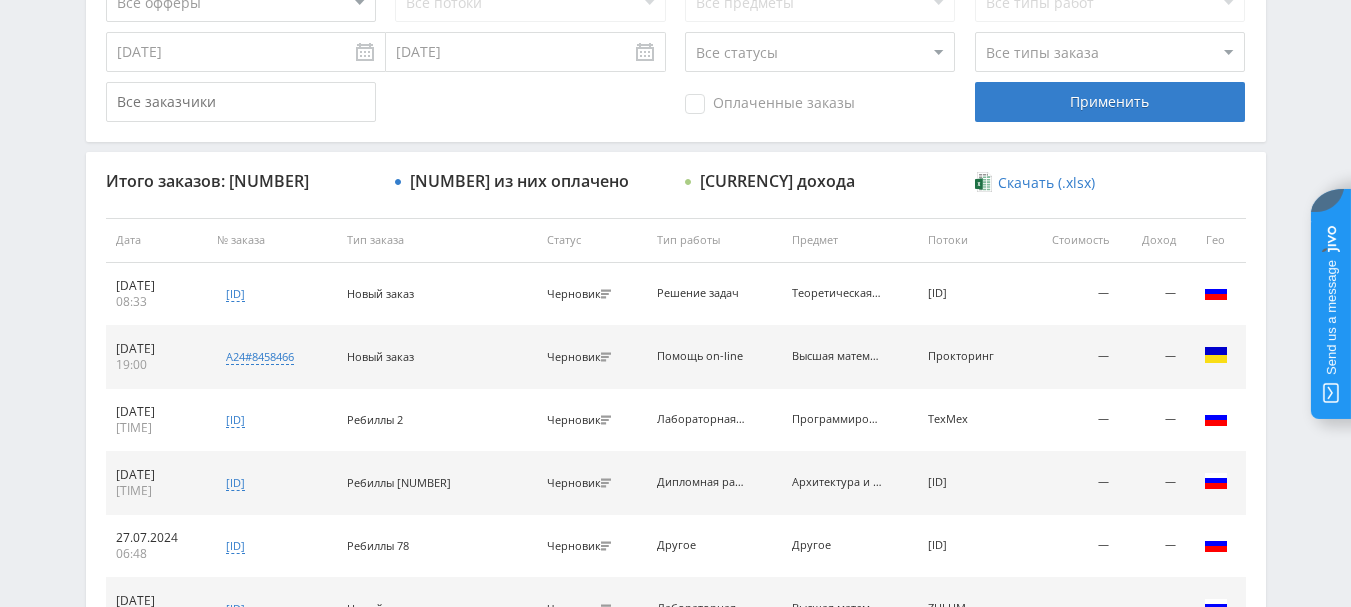 click on "Telegram-канал Инструменты База знаний
Ваш менеджер:
[FIRST]
[FIRST]
Online
@edugram_support
Задать вопрос менеджеру
[PRICE]
[FIRST]
Профиль
Платежи
Выход
Главная Офферы Статистика Промо-материалы" at bounding box center (675, 239) 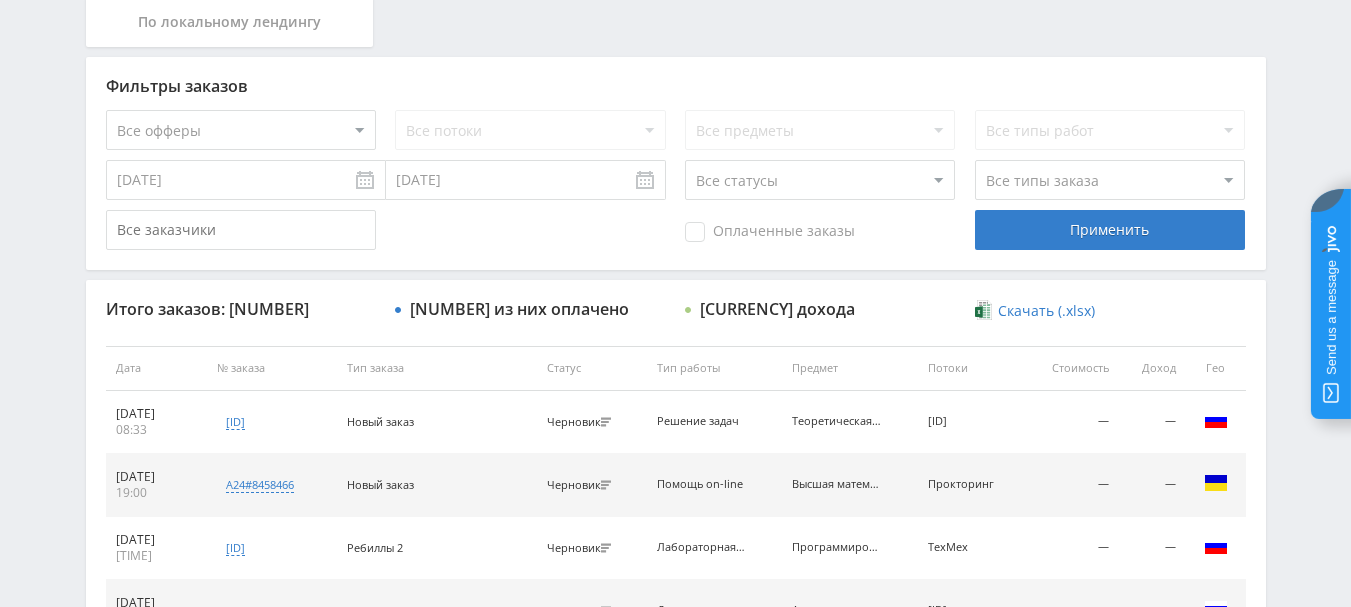 scroll, scrollTop: 372, scrollLeft: 0, axis: vertical 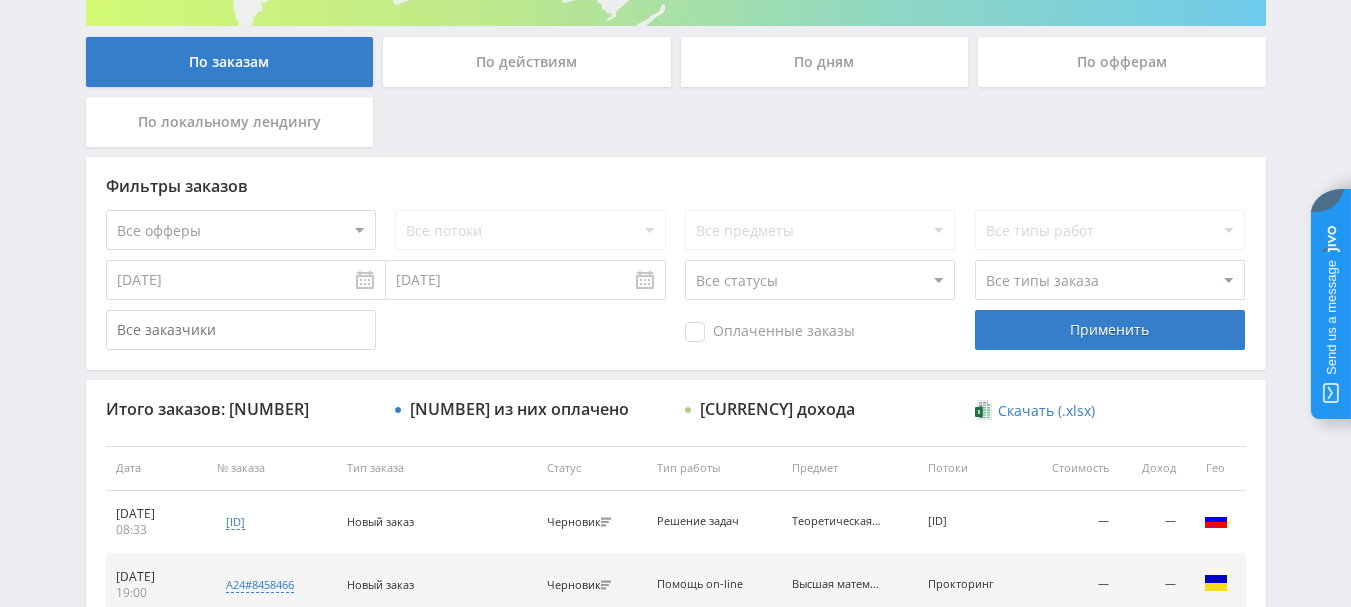 click on "Telegram-канал Инструменты База знаний
Ваш менеджер:
[FIRST]
[FIRST]
Online
@edugram_support
Задать вопрос менеджеру
[PRICE]
[FIRST]
Профиль
Платежи
Выход
Главная Офферы Статистика Промо-материалы" at bounding box center [675, 467] 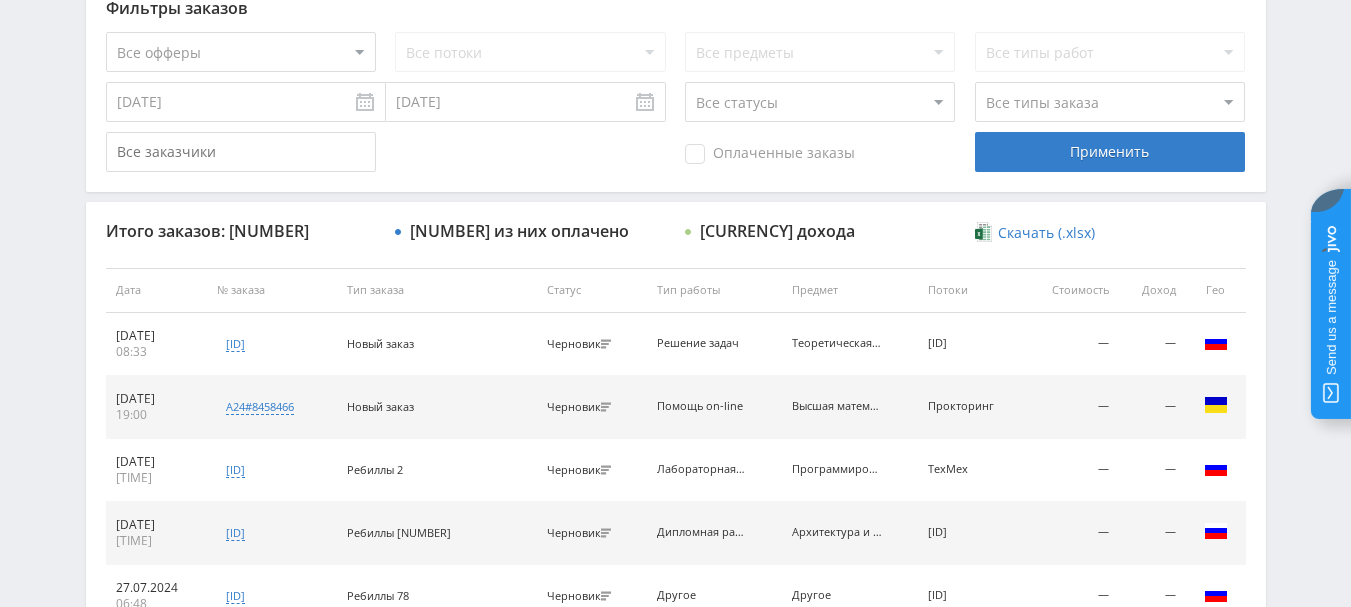 scroll, scrollTop: 572, scrollLeft: 0, axis: vertical 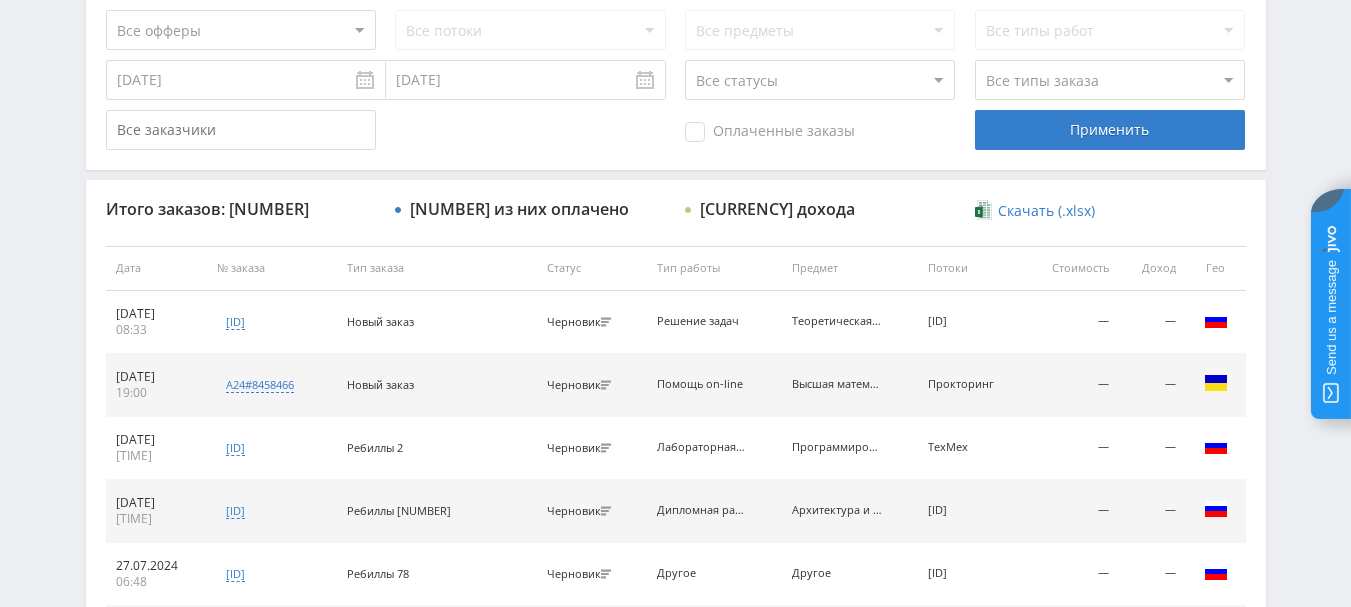 click on "Telegram-канал Инструменты База знаний
Ваш менеджер:
[FIRST]
[FIRST]
Online
@edugram_support
Задать вопрос менеджеру
[PRICE]
[FIRST]
Профиль
Платежи
Выход
Главная Офферы Статистика Промо-материалы" at bounding box center (675, 267) 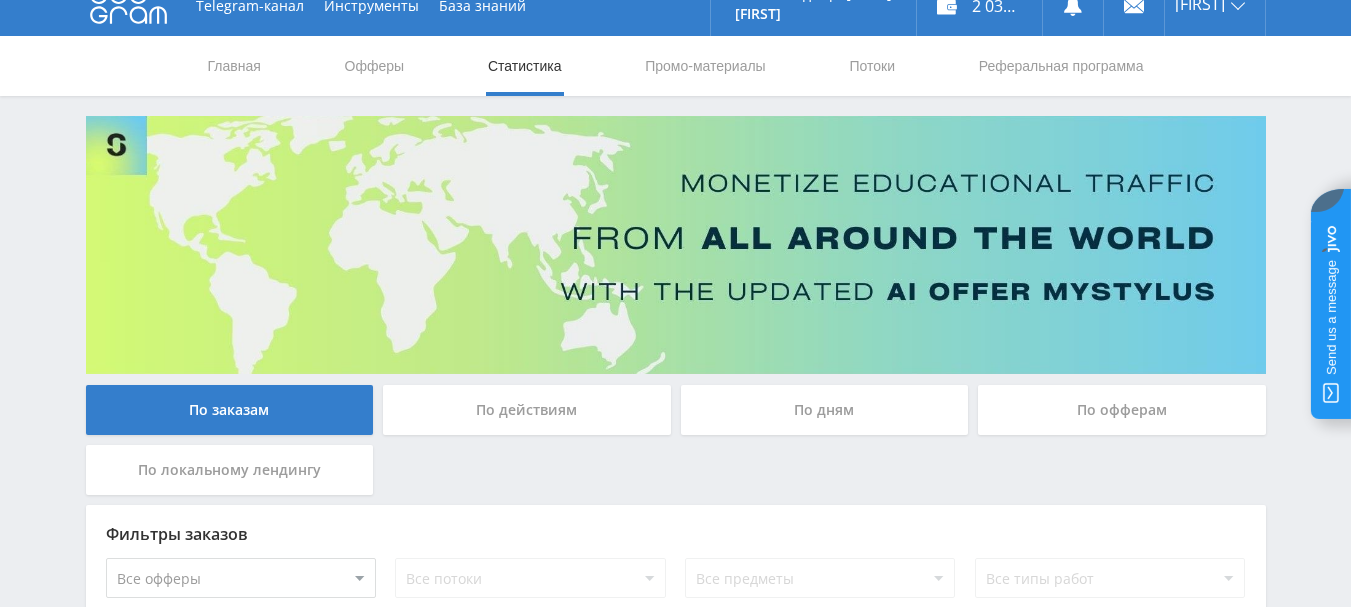 scroll, scrollTop: 0, scrollLeft: 0, axis: both 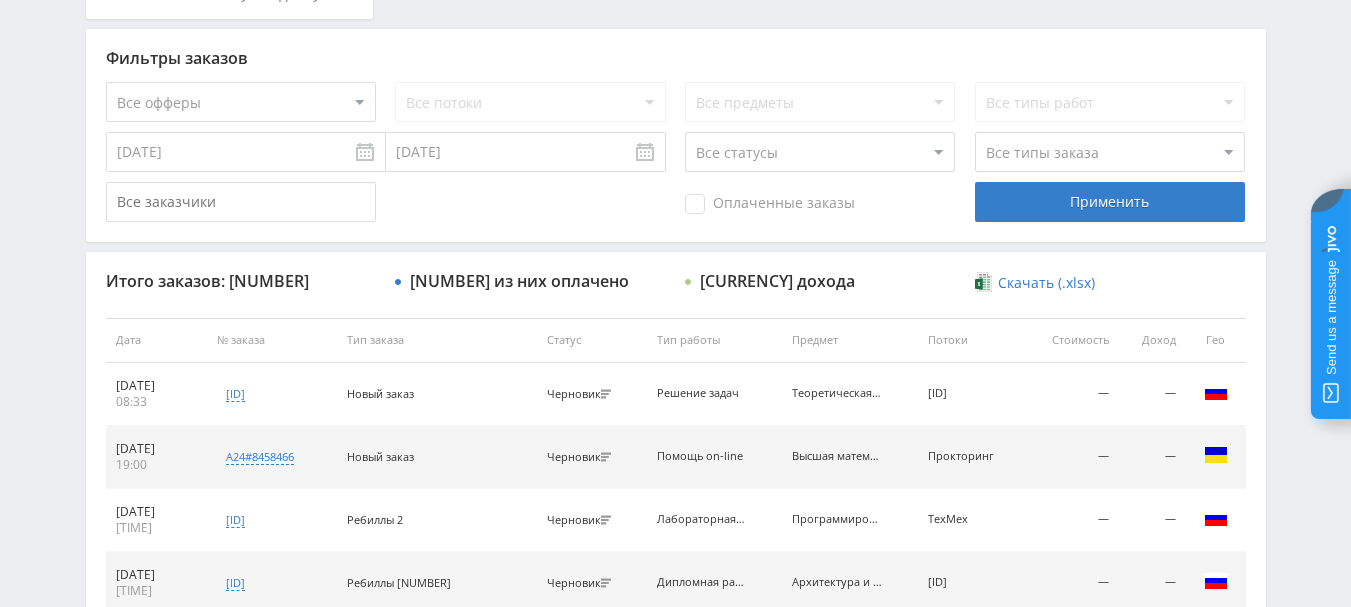 click on "Telegram-канал Инструменты База знаний
Ваш менеджер:
[FIRST]
[FIRST]
Online
@edugram_support
Задать вопрос менеджеру
[PRICE]
[FIRST]
Профиль
Платежи
Выход
Главная Офферы Статистика Промо-материалы" at bounding box center [675, 339] 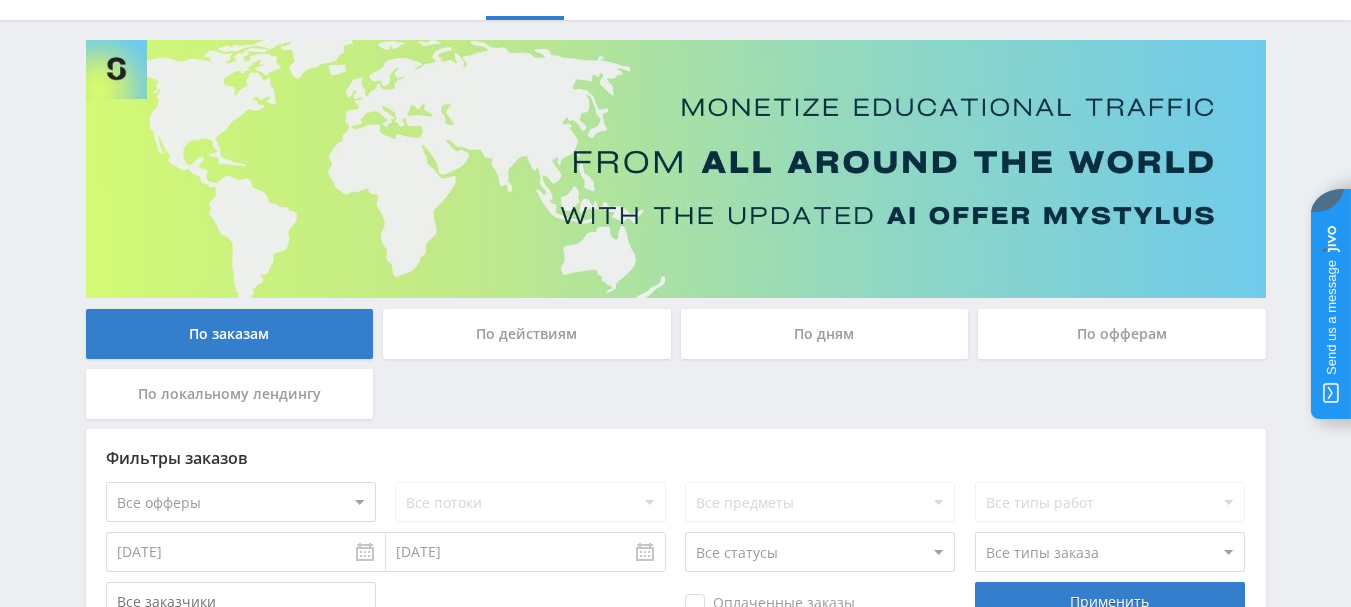 scroll, scrollTop: 0, scrollLeft: 0, axis: both 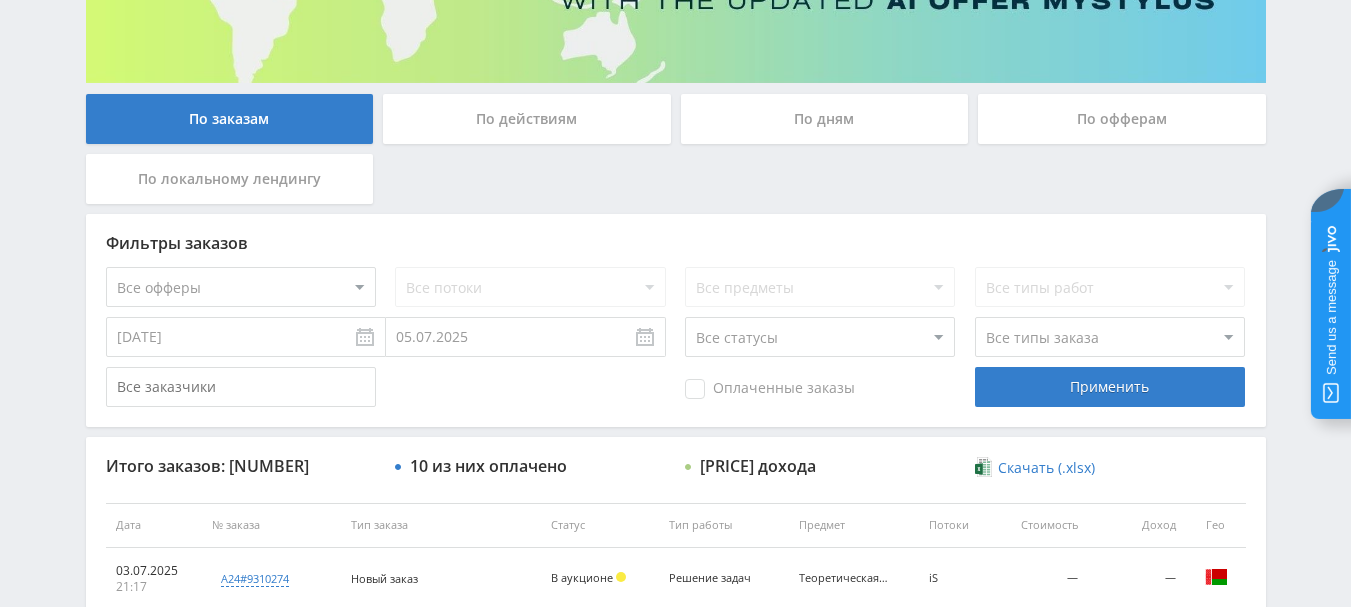 click on "[DATE]" at bounding box center [246, 337] 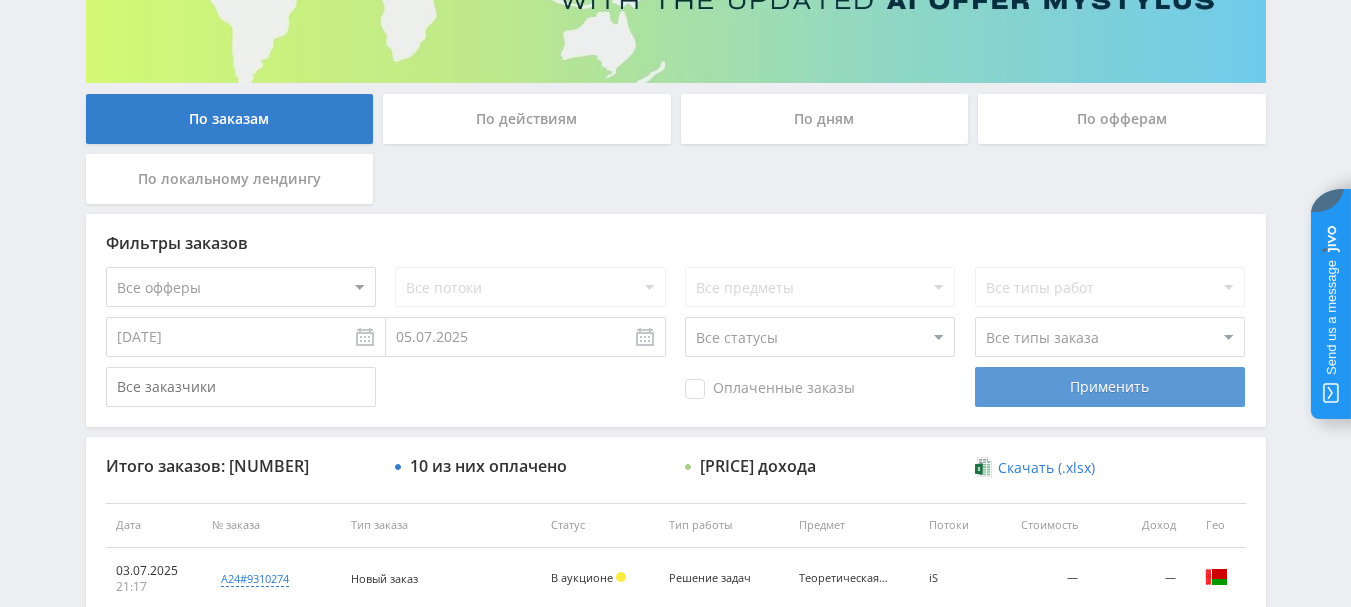 click on "Применить" at bounding box center (1110, 387) 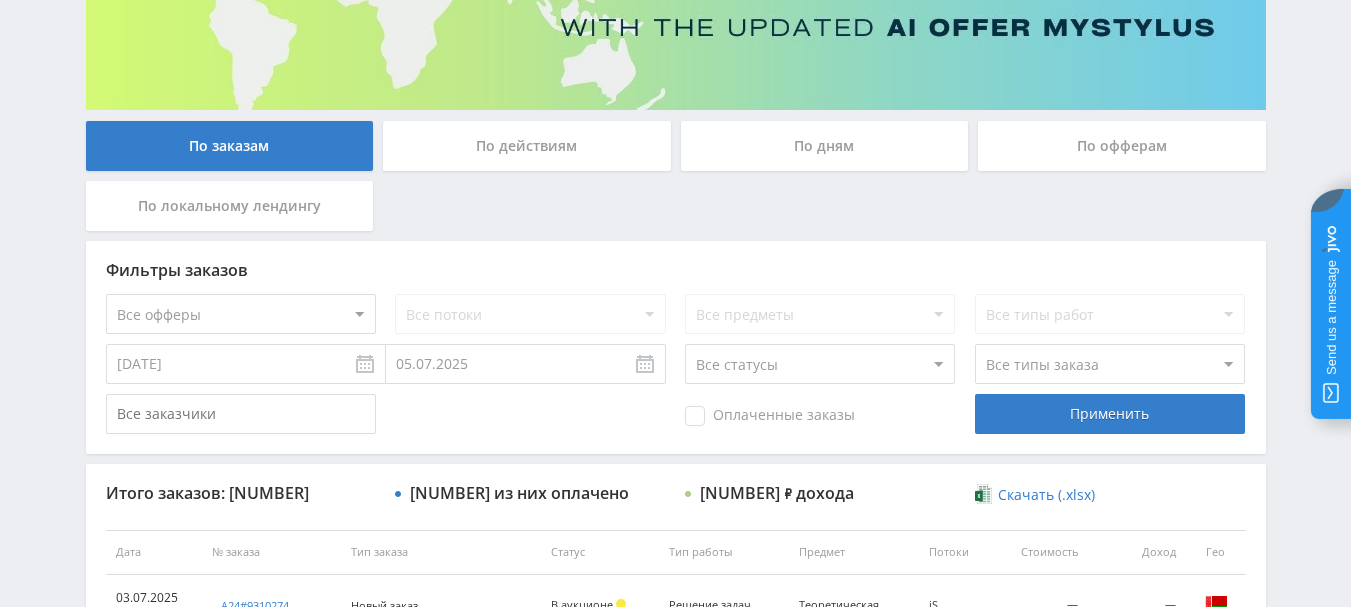 scroll, scrollTop: 415, scrollLeft: 0, axis: vertical 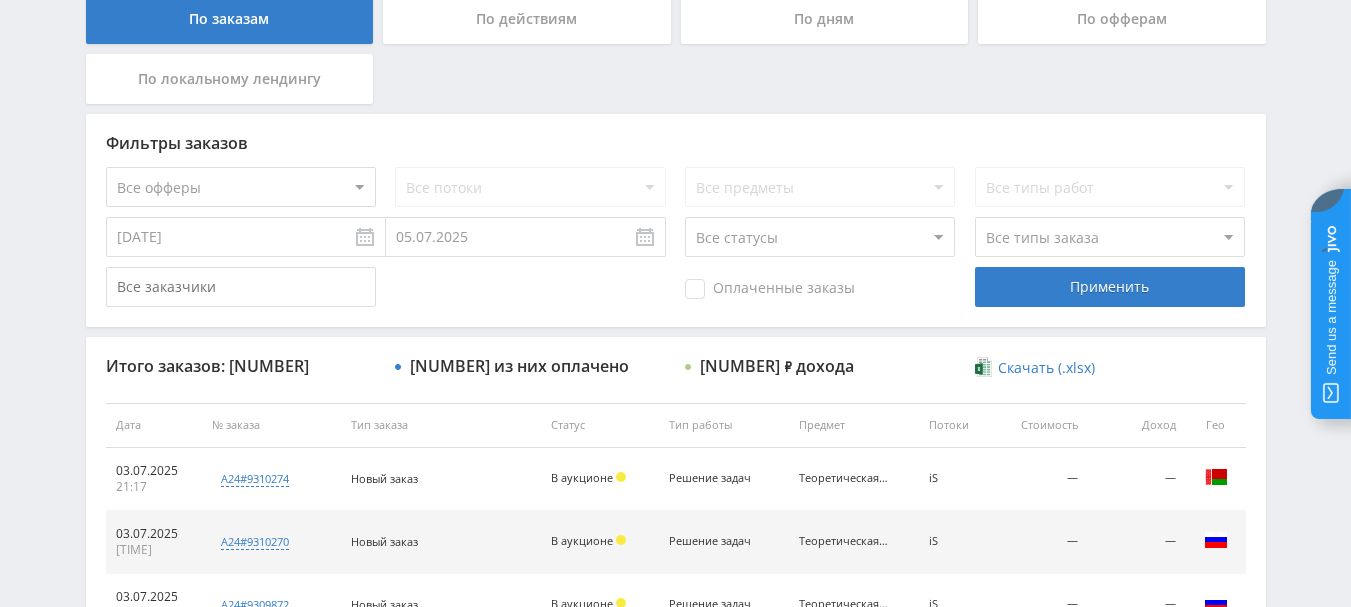 click on "[DATE]" at bounding box center [246, 237] 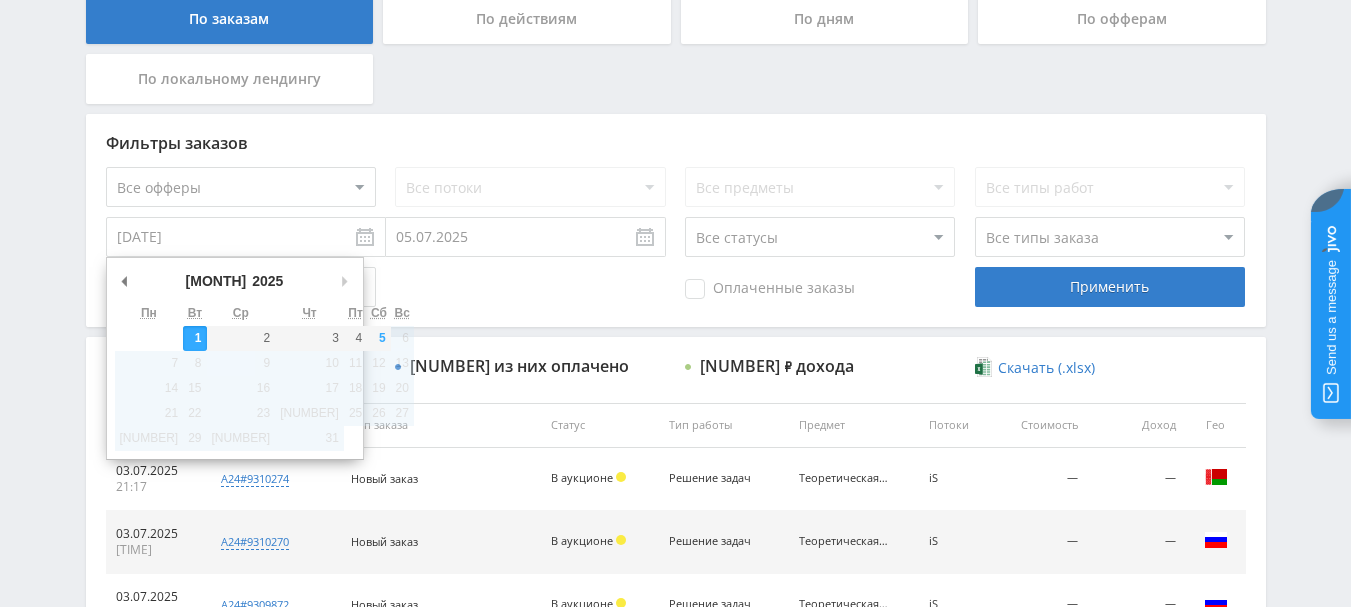click on "[MONTH] [MONTH] [MONTH] [MONTH] [MONTH] [MONTH] [MONTH] [MONTH] [MONTH] [MONTH] [MONTH] [MONTH]" at bounding box center (225, 281) 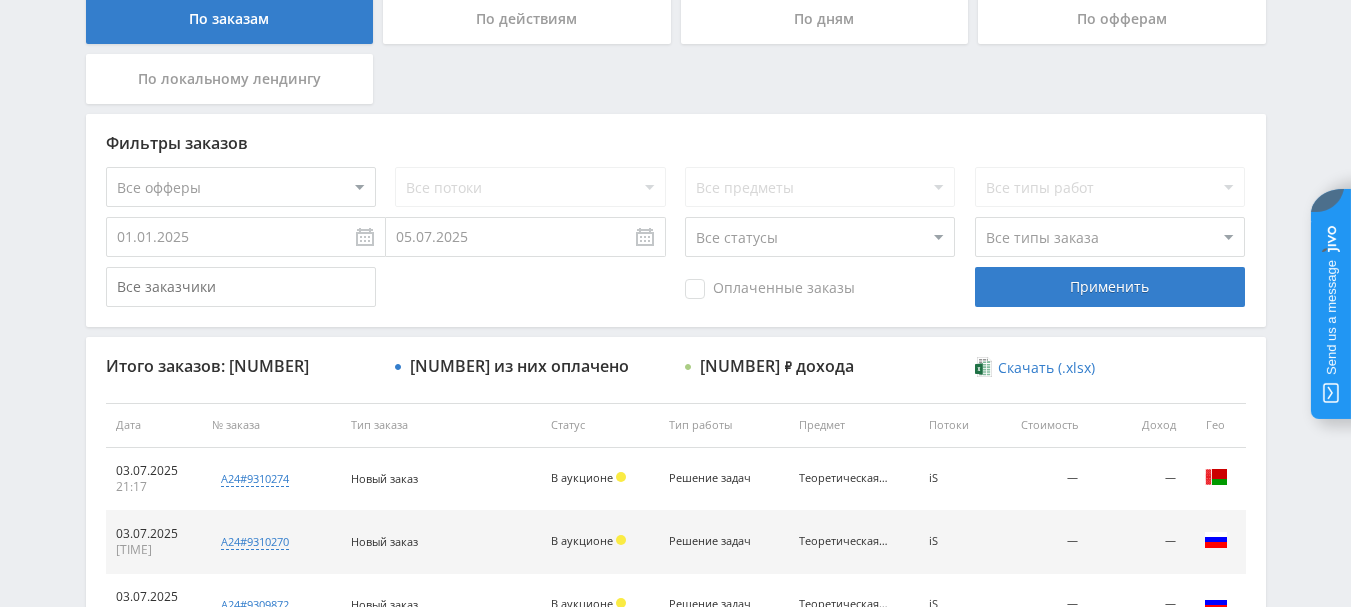 drag, startPoint x: 325, startPoint y: 188, endPoint x: 310, endPoint y: 206, distance: 23.43075 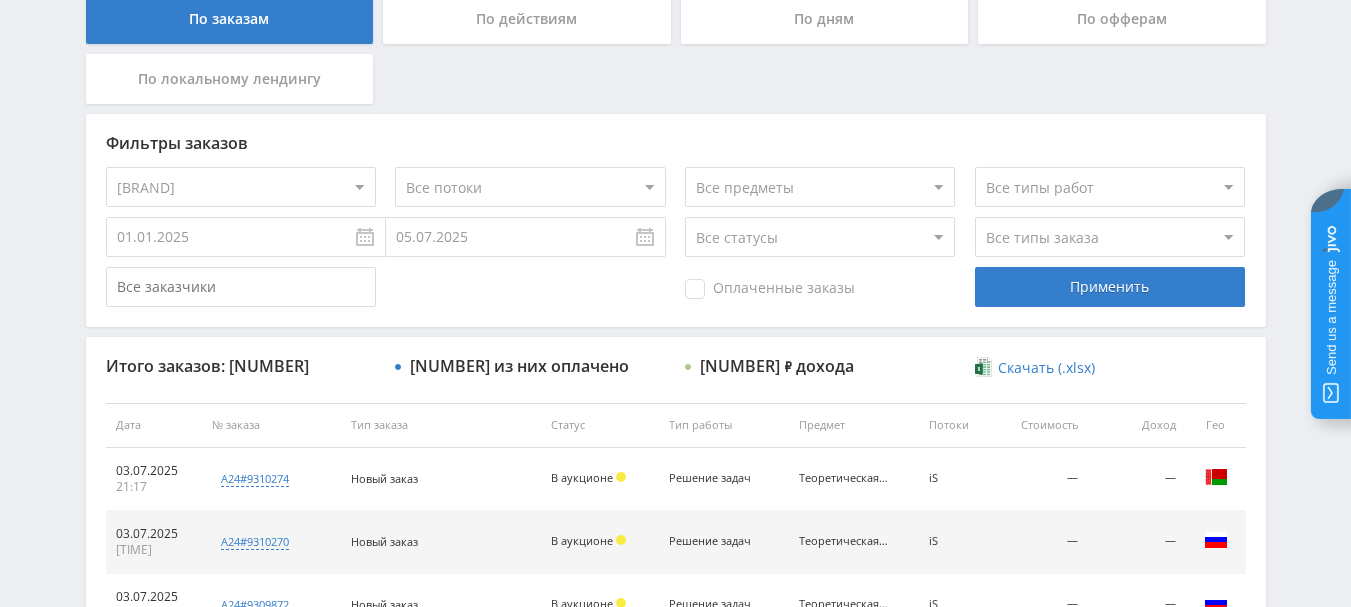 click on "Все потоки default iS z iS RT17 Math rt17ru default vk vk-iS iS-1 test DprmDyn IS-Pop Google facebook BOLT D24 Dprm-D IS-lead RT17-biz Math-study Math-chat Metal-chat IS-R Eco-pop Dprm-pop DL IS-chat Dprm-chat Math-R IS-blog Truba-R ТОЭ Экономика ТехМех Сопромат Теормех ДМ Строймех IS-ekz IS-kkr IS-rz ТММ ZULUM-1 Math-rz Dprm-dist IS-UM Прокторинг ZULUM ZULUM-F DMLF Math-kr D24-chat RT17-A4 RT17-avtor RT17-гр ZULUM-lead RT17-Sale НГ Конкурс ЛЛ zN zN-biz zN-gr zN-avtor zN-otchet zN-A4 Kampus Онлайн математика (чат бот)  IS Eco Eco-chat Eco-R EcoDyn RT17z Dprm IS-RZ Math-help Dprm-R IS_R IS_KKR IS_EKZ TMM_ STROIMEH_ DM_ TEORMEH_ SOPROMAT_ TEXMEX_ Dprm-lead Math-lead MATH_ ZM_ Eco-LP Math-ekz Eco-vkr ZX Dprm-LP zX-chat Dprm-12 iS-12 Dprm-VKR РБ stox ЧатОСФ IS-DL zN-New" at bounding box center (530, 187) 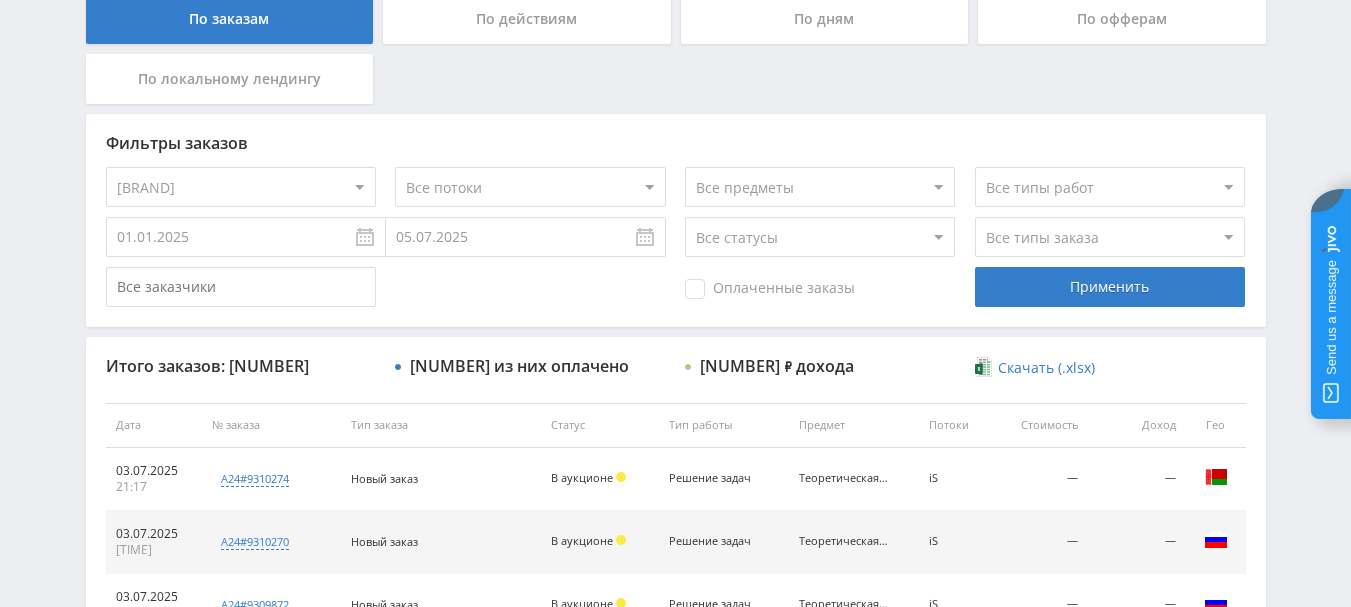 select on "2171151" 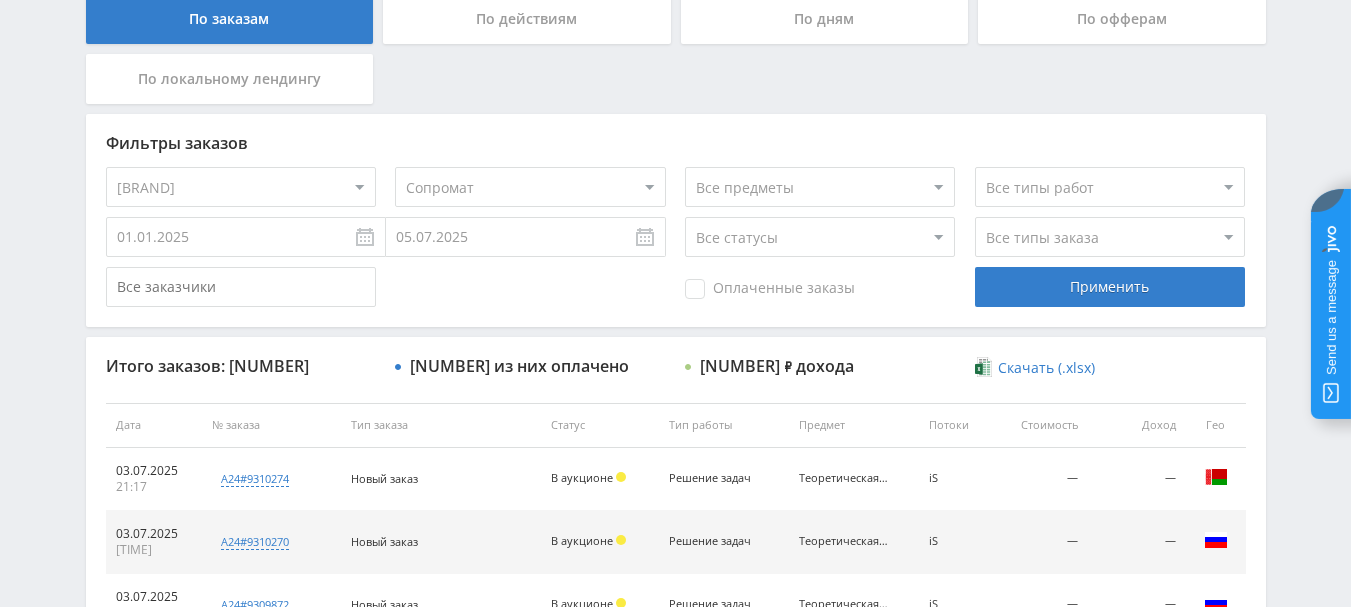 click on "Все потоки default iS z iS RT17 Math rt17ru default vk vk-iS iS-1 test DprmDyn IS-Pop Google facebook BOLT D24 Dprm-D IS-lead RT17-biz Math-study Math-chat Metal-chat IS-R Eco-pop Dprm-pop DL IS-chat Dprm-chat Math-R IS-blog Truba-R ТОЭ Экономика ТехМех Сопромат Теормех ДМ Строймех IS-ekz IS-kkr IS-rz ТММ ZULUM-1 Math-rz Dprm-dist IS-UM Прокторинг ZULUM ZULUM-F DMLF Math-kr D24-chat RT17-A4 RT17-avtor RT17-гр ZULUM-lead RT17-Sale НГ Конкурс ЛЛ zN zN-biz zN-gr zN-avtor zN-otchet zN-A4 Kampus Онлайн математика (чат бот)  IS Eco Eco-chat Eco-R EcoDyn RT17z Dprm IS-RZ Math-help Dprm-R IS_R IS_KKR IS_EKZ TMM_ STROIMEH_ DM_ TEORMEH_ SOPROMAT_ TEXMEX_ Dprm-lead Math-lead MATH_ ZM_ Eco-LP Math-ekz Eco-vkr ZX Dprm-LP zX-chat Dprm-12 iS-12 Dprm-VKR РБ stox ЧатОСФ IS-DL zN-New" at bounding box center [530, 187] 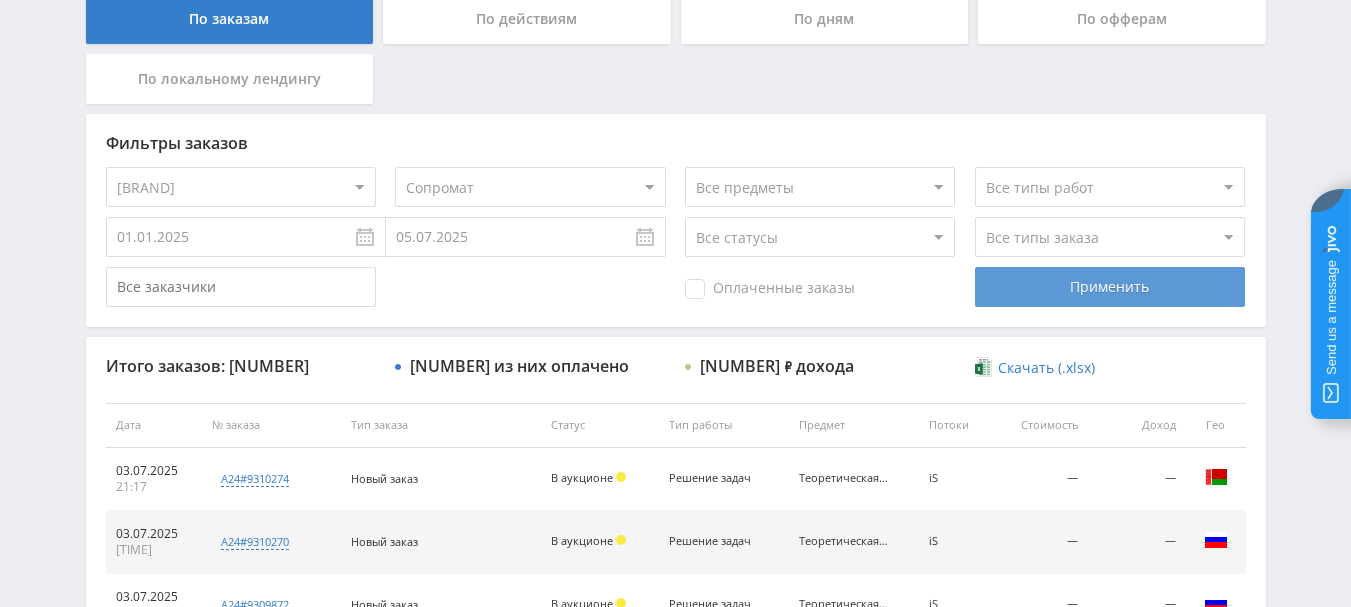 click on "Применить" at bounding box center (1110, 287) 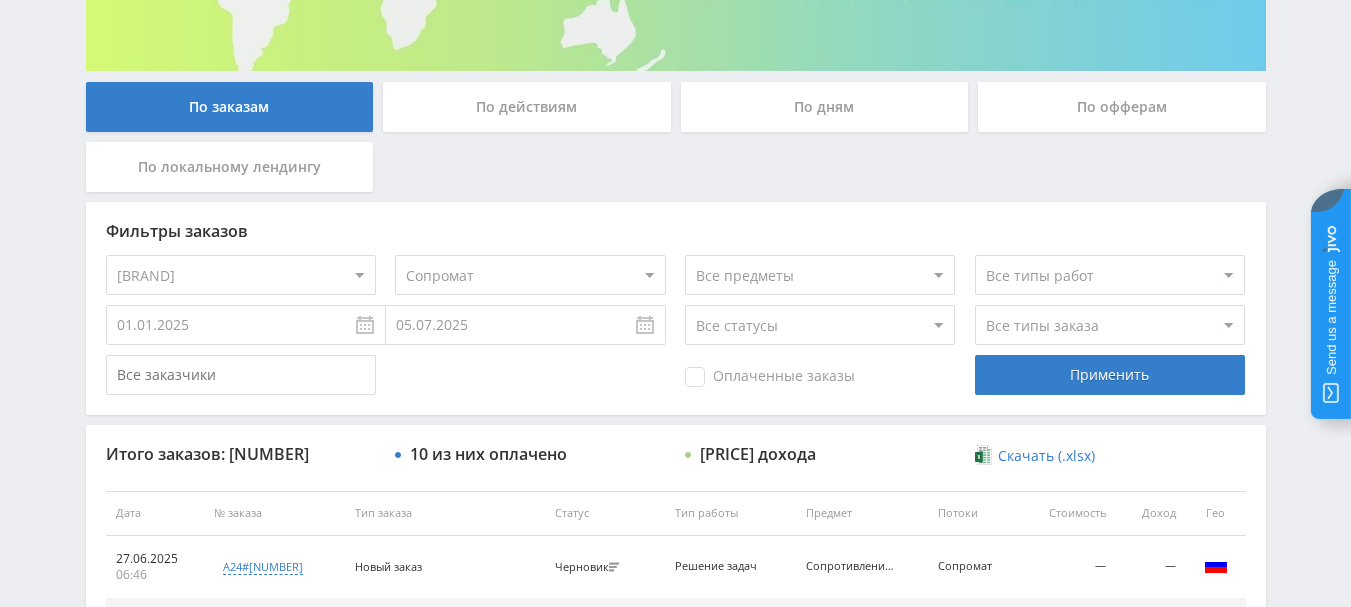 scroll, scrollTop: 315, scrollLeft: 0, axis: vertical 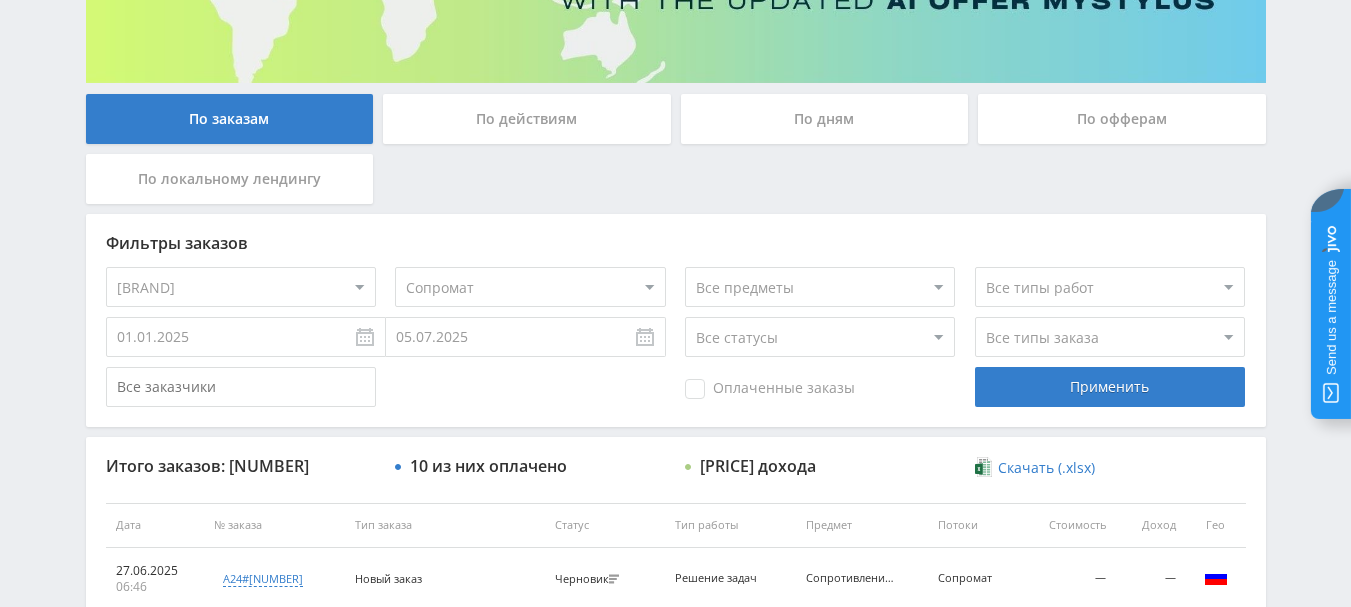 click on "Все типы заказа Ребилл Новый заказ" at bounding box center [1110, 337] 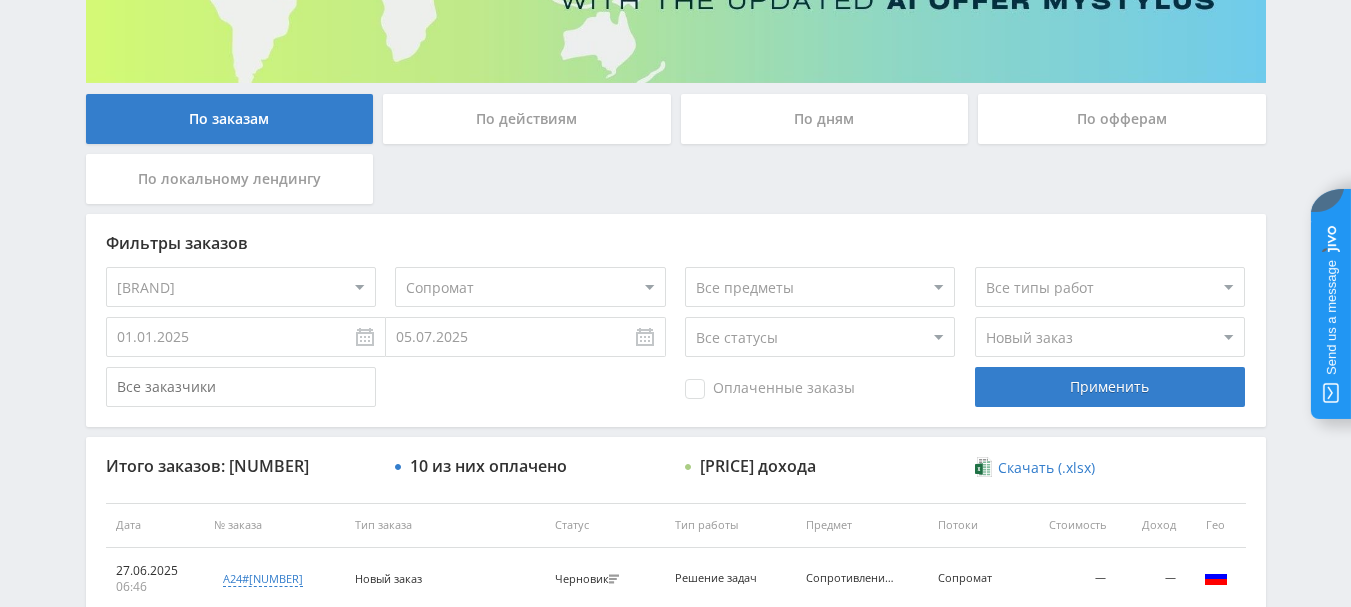 click on "Все типы заказа Ребилл Новый заказ" at bounding box center (1110, 337) 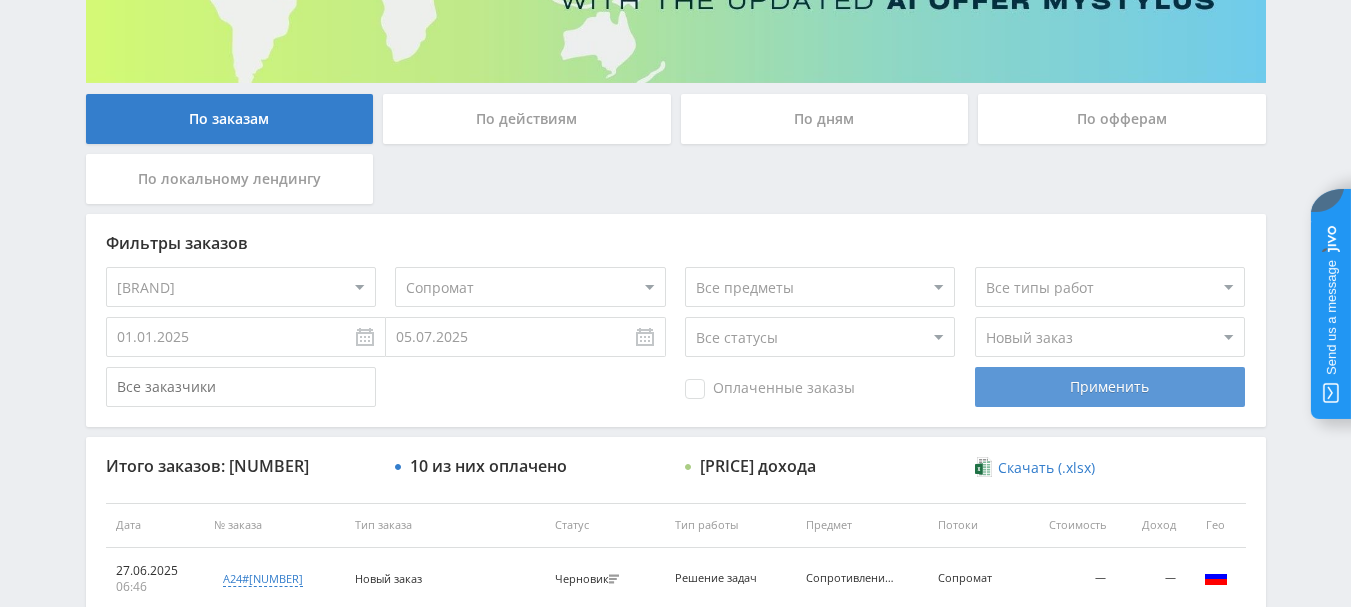 click on "Применить" at bounding box center (1110, 387) 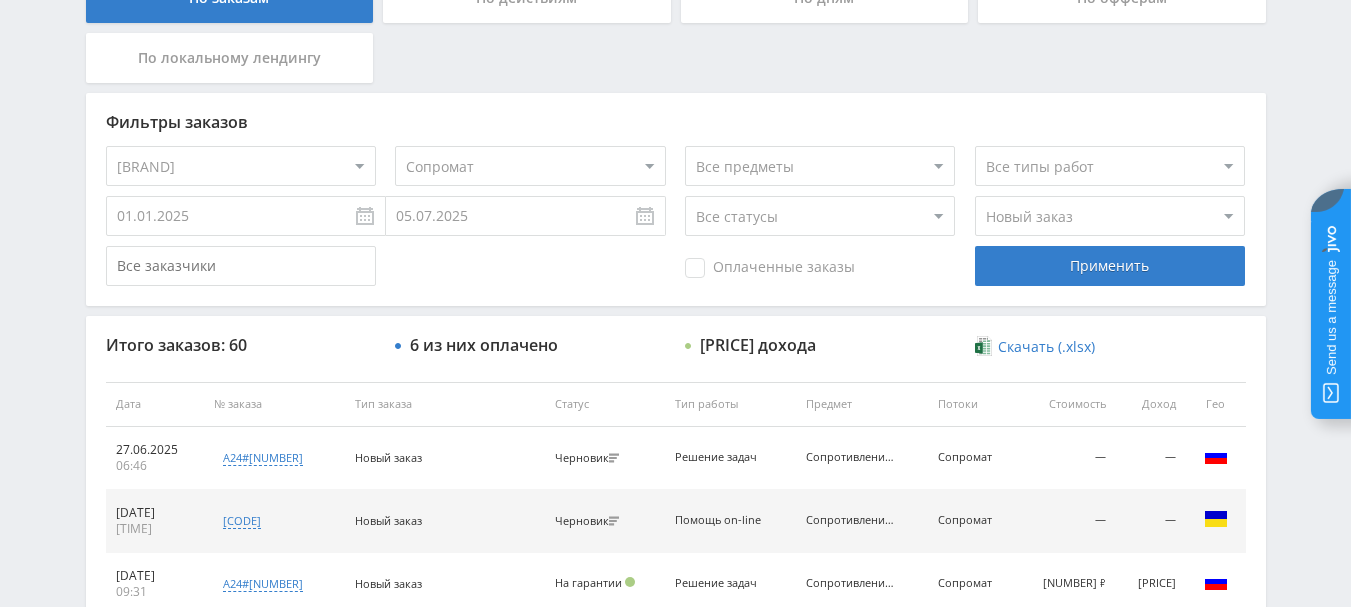 scroll, scrollTop: 415, scrollLeft: 0, axis: vertical 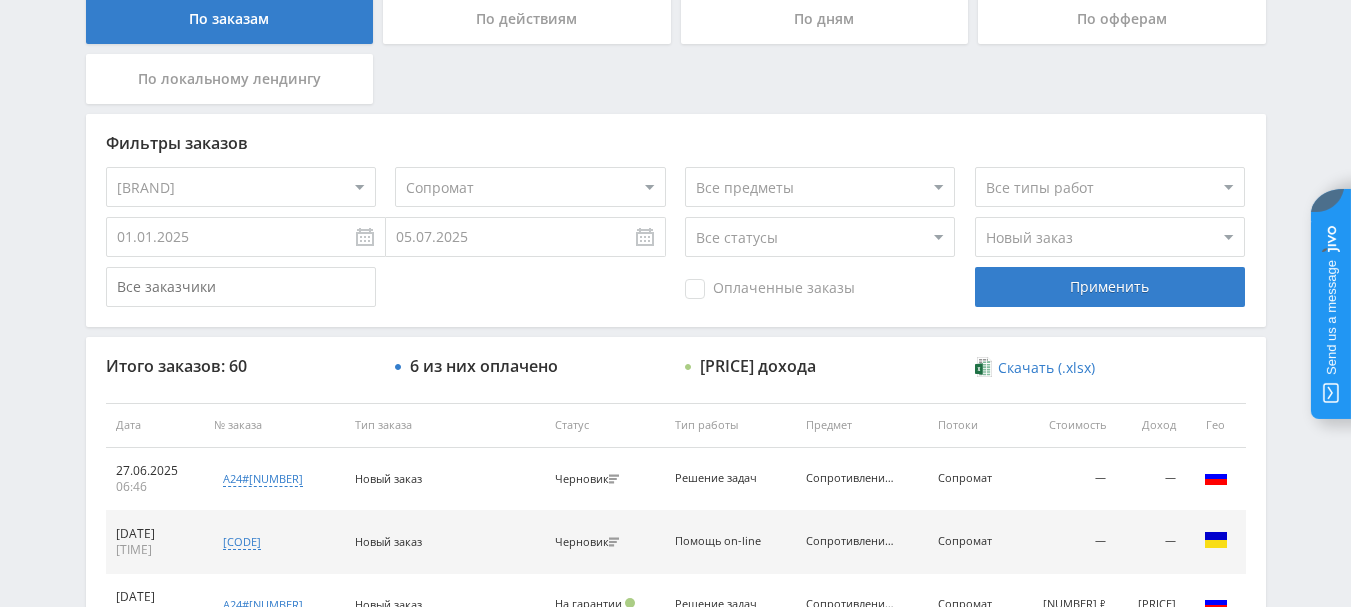 click on "Все потоки default iS z iS RT17 Math rt17ru default vk vk-iS iS-1 test DprmDyn IS-Pop Google facebook BOLT D24 Dprm-D IS-lead RT17-biz Math-study Math-chat Metal-chat IS-R Eco-pop Dprm-pop DL IS-chat Dprm-chat Math-R IS-blog Truba-R ТОЭ Экономика ТехМех Сопромат Теормех ДМ Строймех IS-ekz IS-kkr IS-rz ТММ ZULUM-1 Math-rz Dprm-dist IS-UM Прокторинг ZULUM ZULUM-F DMLF Math-kr D24-chat RT17-A4 RT17-avtor RT17-гр ZULUM-lead RT17-Sale НГ Конкурс ЛЛ zN zN-biz zN-gr zN-avtor zN-otchet zN-A4 Kampus Онлайн математика (чат бот)  IS Eco Eco-chat Eco-R EcoDyn RT17z Dprm IS-RZ Math-help Dprm-R IS_R IS_KKR IS_EKZ TMM_ STROIMEH_ DM_ TEORMEH_ SOPROMAT_ TEXMEX_ Dprm-lead Math-lead MATH_ ZM_ Eco-LP Math-ekz Eco-vkr ZX Dprm-LP zX-chat Dprm-12 iS-12 Dprm-VKR РБ stox ЧатОСФ IS-DL zN-New" at bounding box center (530, 187) 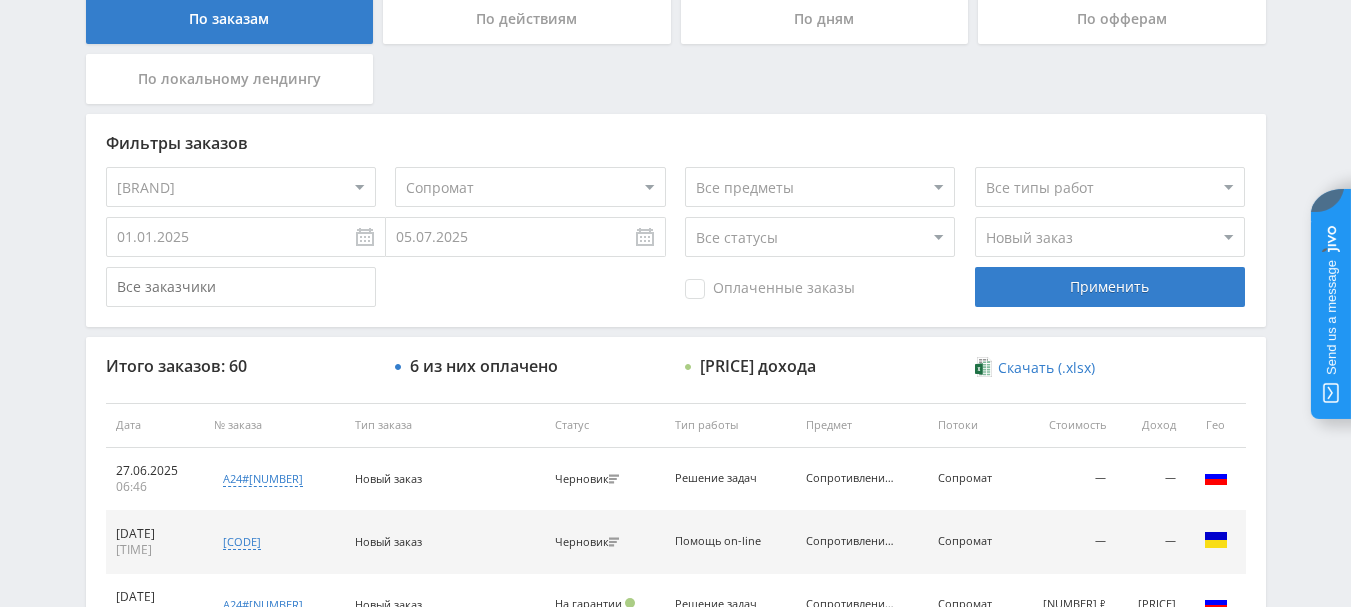 click on "Все потоки default iS z iS RT17 Math rt17ru default vk vk-iS iS-1 test DprmDyn IS-Pop Google facebook BOLT D24 Dprm-D IS-lead RT17-biz Math-study Math-chat Metal-chat IS-R Eco-pop Dprm-pop DL IS-chat Dprm-chat Math-R IS-blog Truba-R ТОЭ Экономика ТехМех Сопромат Теормех ДМ Строймех IS-ekz IS-kkr IS-rz ТММ ZULUM-1 Math-rz Dprm-dist IS-UM Прокторинг ZULUM ZULUM-F DMLF Math-kr D24-chat RT17-A4 RT17-avtor RT17-гр ZULUM-lead RT17-Sale НГ Конкурс ЛЛ zN zN-biz zN-gr zN-avtor zN-otchet zN-A4 Kampus Онлайн математика (чат бот)  IS Eco Eco-chat Eco-R EcoDyn RT17z Dprm IS-RZ Math-help Dprm-R IS_R IS_KKR IS_EKZ TMM_ STROIMEH_ DM_ TEORMEH_ SOPROMAT_ TEXMEX_ Dprm-lead Math-lead MATH_ ZM_ Eco-LP Math-ekz Eco-vkr ZX Dprm-LP zX-chat Dprm-12 iS-12 Dprm-VKR РБ stox ЧатОСФ IS-DL zN-New" at bounding box center [530, 187] 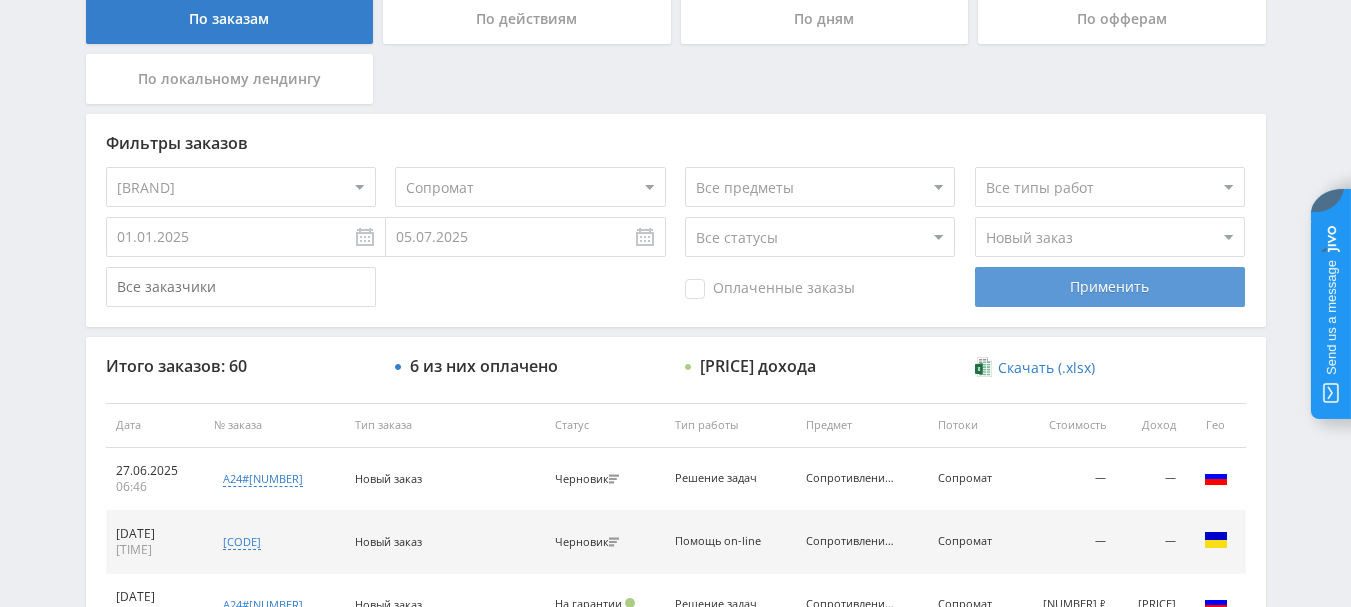 click on "Применить" at bounding box center [1110, 287] 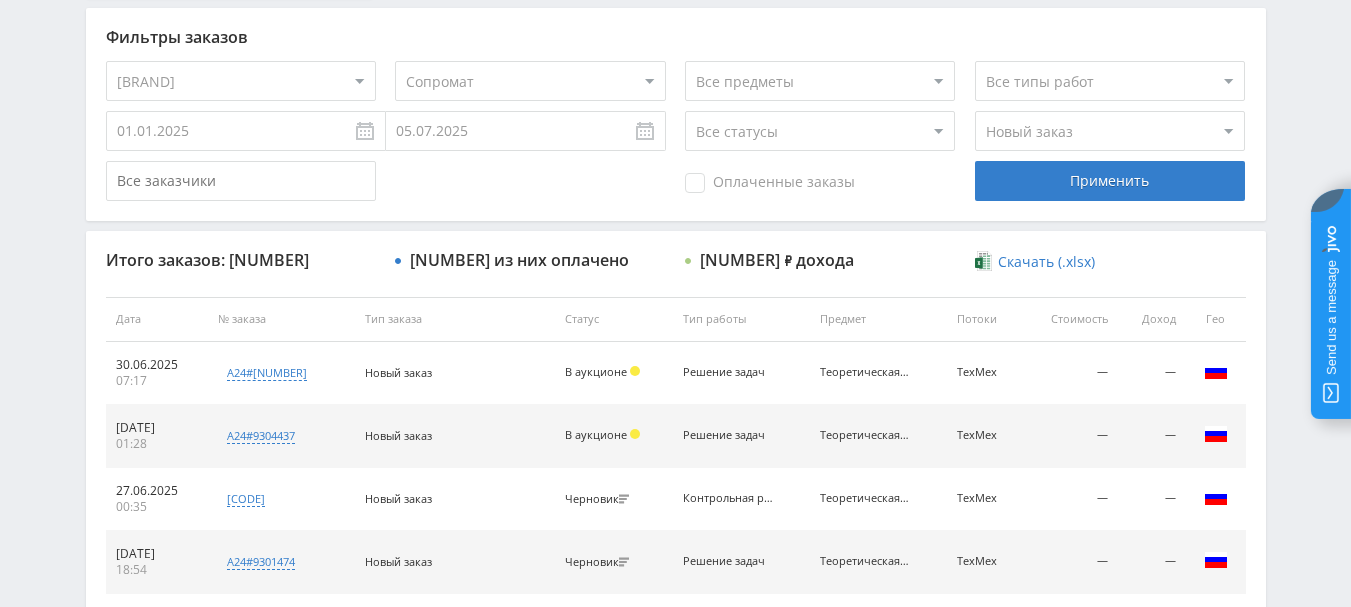 scroll, scrollTop: 315, scrollLeft: 0, axis: vertical 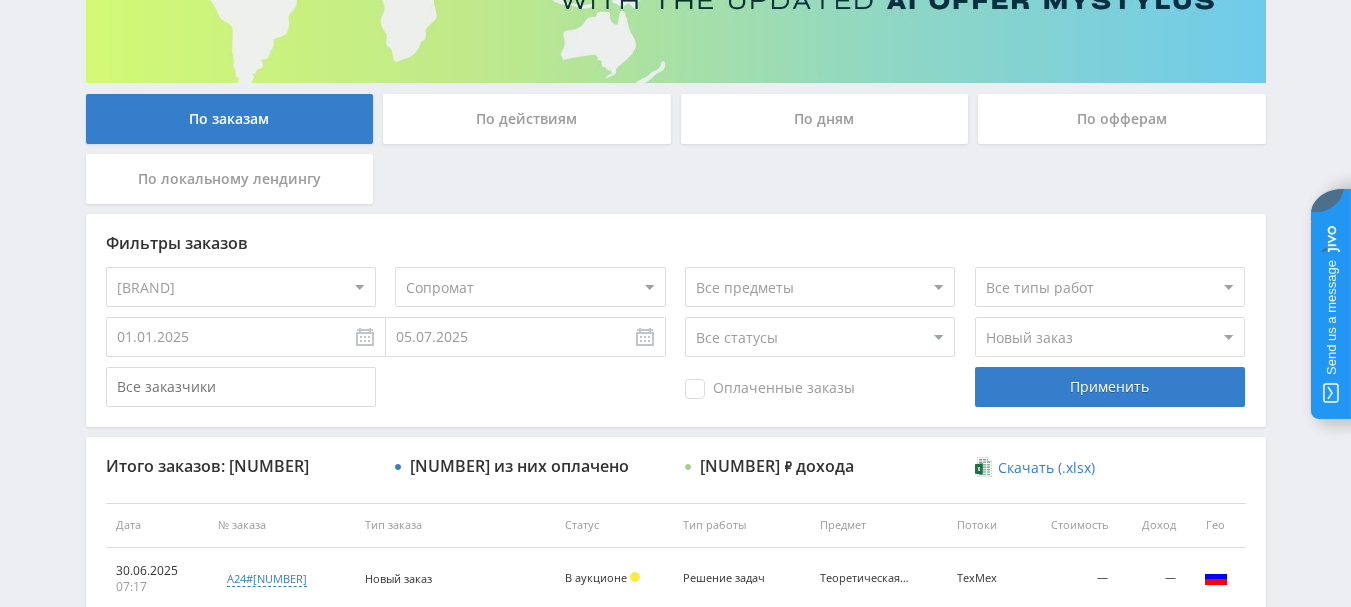 click on "Все потоки default iS z iS RT17 Math rt17ru default vk vk-iS iS-1 test DprmDyn IS-Pop Google facebook BOLT D24 Dprm-D IS-lead RT17-biz Math-study Math-chat Metal-chat IS-R Eco-pop Dprm-pop DL IS-chat Dprm-chat Math-R IS-blog Truba-R ТОЭ Экономика ТехМех Сопромат Теормех ДМ Строймех IS-ekz IS-kkr IS-rz ТММ ZULUM-1 Math-rz Dprm-dist IS-UM Прокторинг ZULUM ZULUM-F DMLF Math-kr D24-chat RT17-A4 RT17-avtor RT17-гр ZULUM-lead RT17-Sale НГ Конкурс ЛЛ zN zN-biz zN-gr zN-avtor zN-otchet zN-A4 Kampus Онлайн математика (чат бот)  IS Eco Eco-chat Eco-R EcoDyn RT17z Dprm IS-RZ Math-help Dprm-R IS_R IS_KKR IS_EKZ TMM_ STROIMEH_ DM_ TEORMEH_ SOPROMAT_ TEXMEX_ Dprm-lead Math-lead MATH_ ZM_ Eco-LP Math-ekz Eco-vkr ZX Dprm-LP zX-chat Dprm-12 iS-12 Dprm-VKR РБ stox ЧатОСФ IS-DL zN-New" at bounding box center [530, 287] 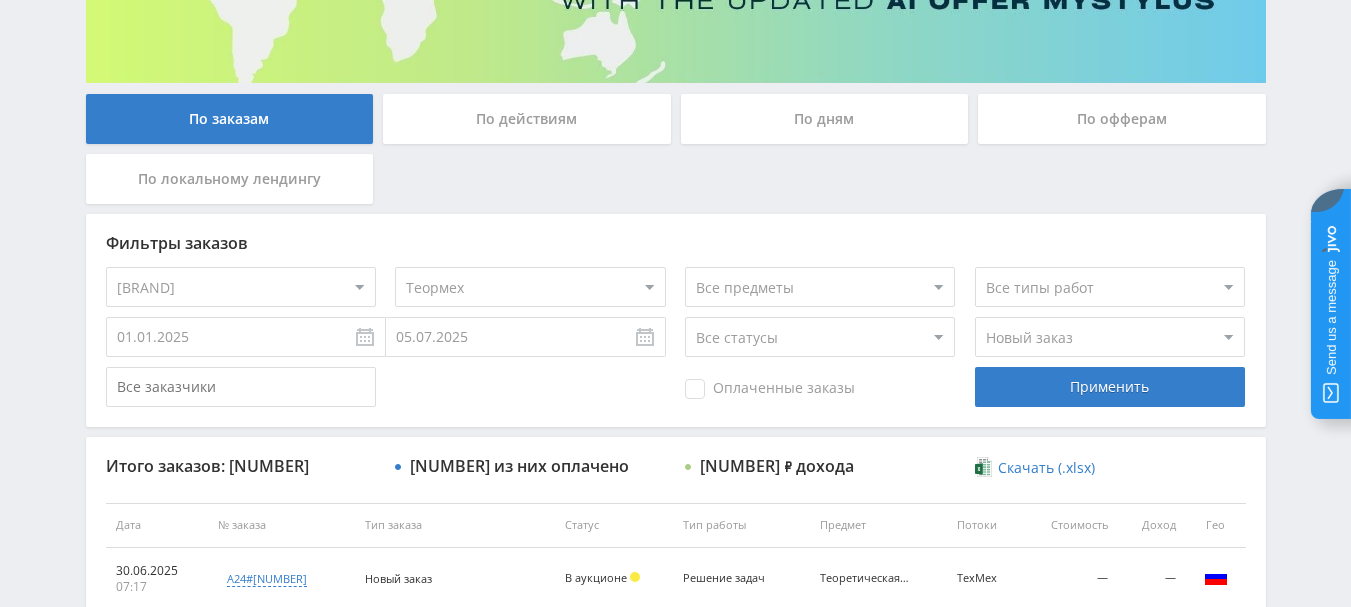 click on "Все потоки default iS z iS RT17 Math rt17ru default vk vk-iS iS-1 test DprmDyn IS-Pop Google facebook BOLT D24 Dprm-D IS-lead RT17-biz Math-study Math-chat Metal-chat IS-R Eco-pop Dprm-pop DL IS-chat Dprm-chat Math-R IS-blog Truba-R ТОЭ Экономика ТехМех Сопромат Теормех ДМ Строймех IS-ekz IS-kkr IS-rz ТММ ZULUM-1 Math-rz Dprm-dist IS-UM Прокторинг ZULUM ZULUM-F DMLF Math-kr D24-chat RT17-A4 RT17-avtor RT17-гр ZULUM-lead RT17-Sale НГ Конкурс ЛЛ zN zN-biz zN-gr zN-avtor zN-otchet zN-A4 Kampus Онлайн математика (чат бот)  IS Eco Eco-chat Eco-R EcoDyn RT17z Dprm IS-RZ Math-help Dprm-R IS_R IS_KKR IS_EKZ TMM_ STROIMEH_ DM_ TEORMEH_ SOPROMAT_ TEXMEX_ Dprm-lead Math-lead MATH_ ZM_ Eco-LP Math-ekz Eco-vkr ZX Dprm-LP zX-chat Dprm-12 iS-12 Dprm-VKR РБ stox ЧатОСФ IS-DL zN-New" at bounding box center (530, 287) 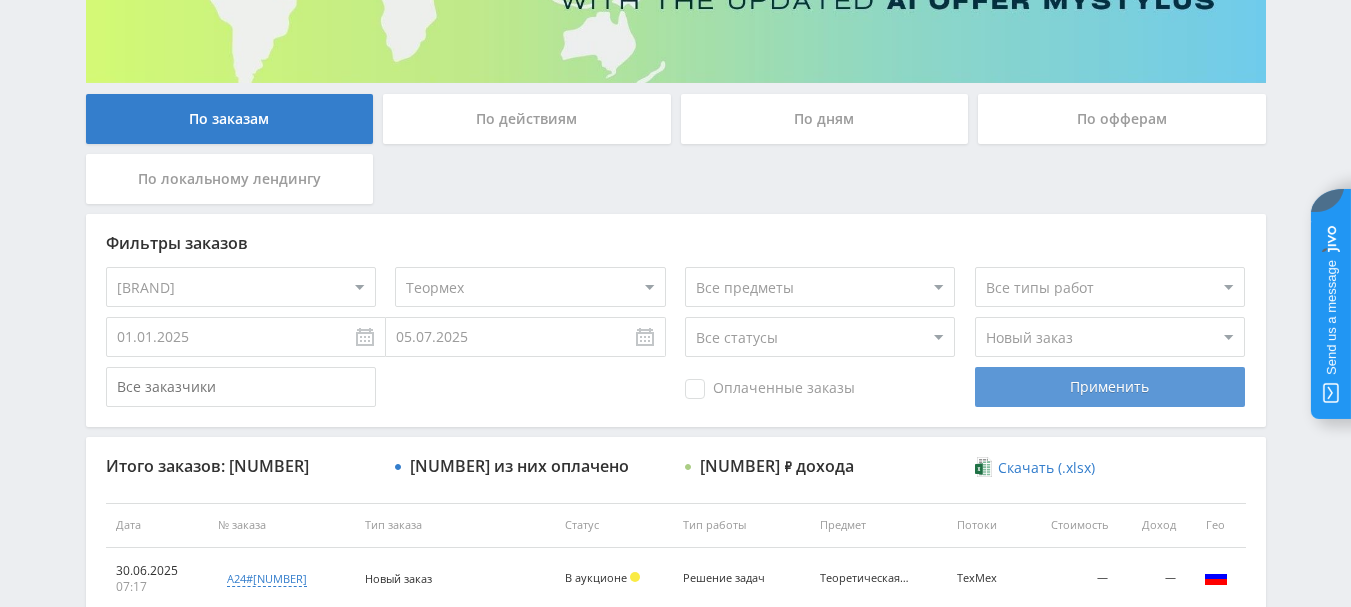 click on "Применить" at bounding box center (1110, 387) 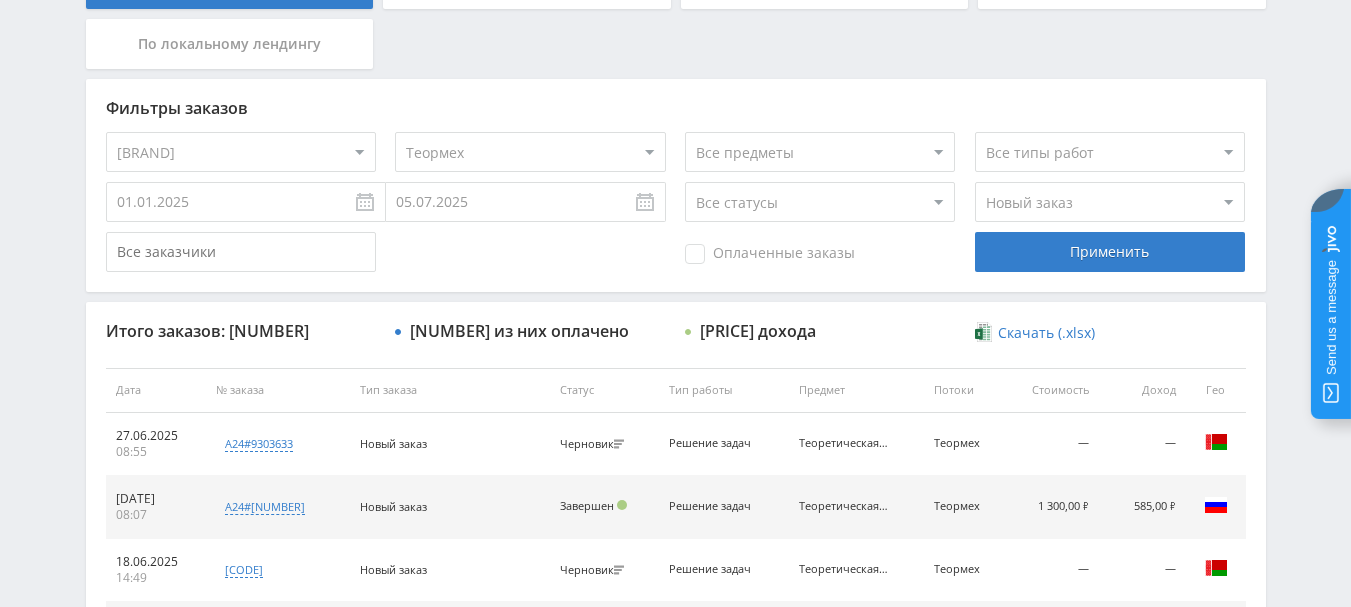 scroll, scrollTop: 415, scrollLeft: 0, axis: vertical 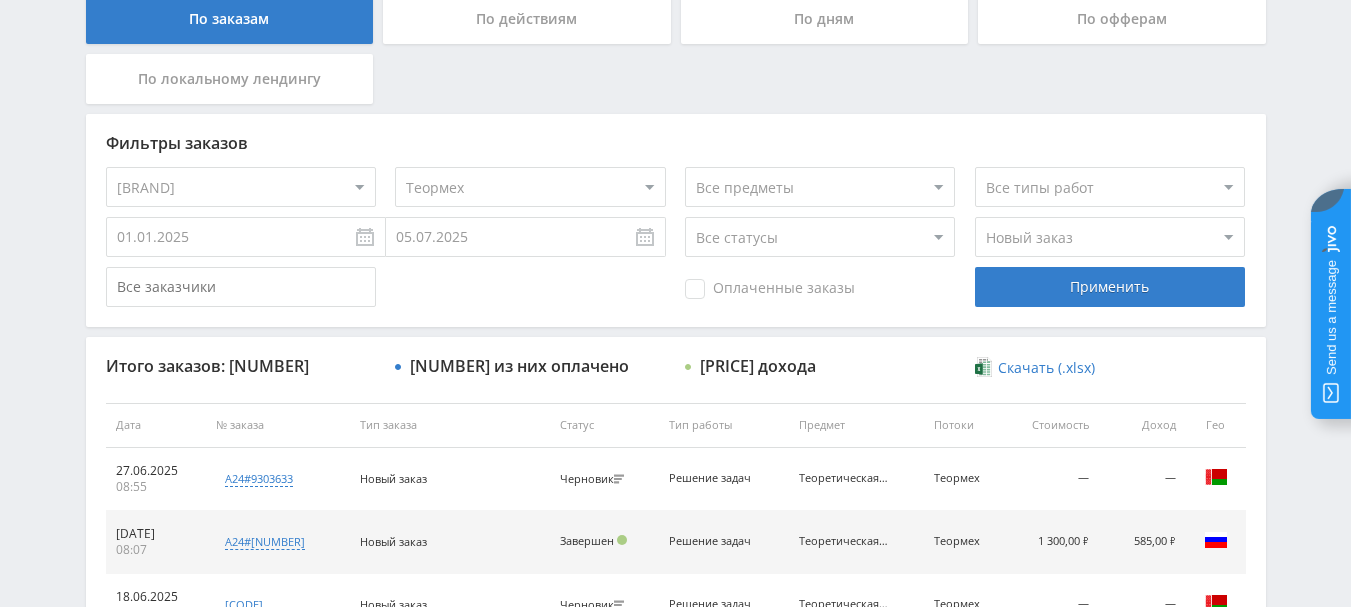 click on "Telegram-канал Инструменты База знаний
Ваш менеджер:
[FIRST]
[FIRST]
Online
@edugram_support
Задать вопрос менеджеру
[PRICE]
[FIRST]
Профиль
Платежи
Выход
Главная Офферы Статистика Промо-материалы" at bounding box center (675, 424) 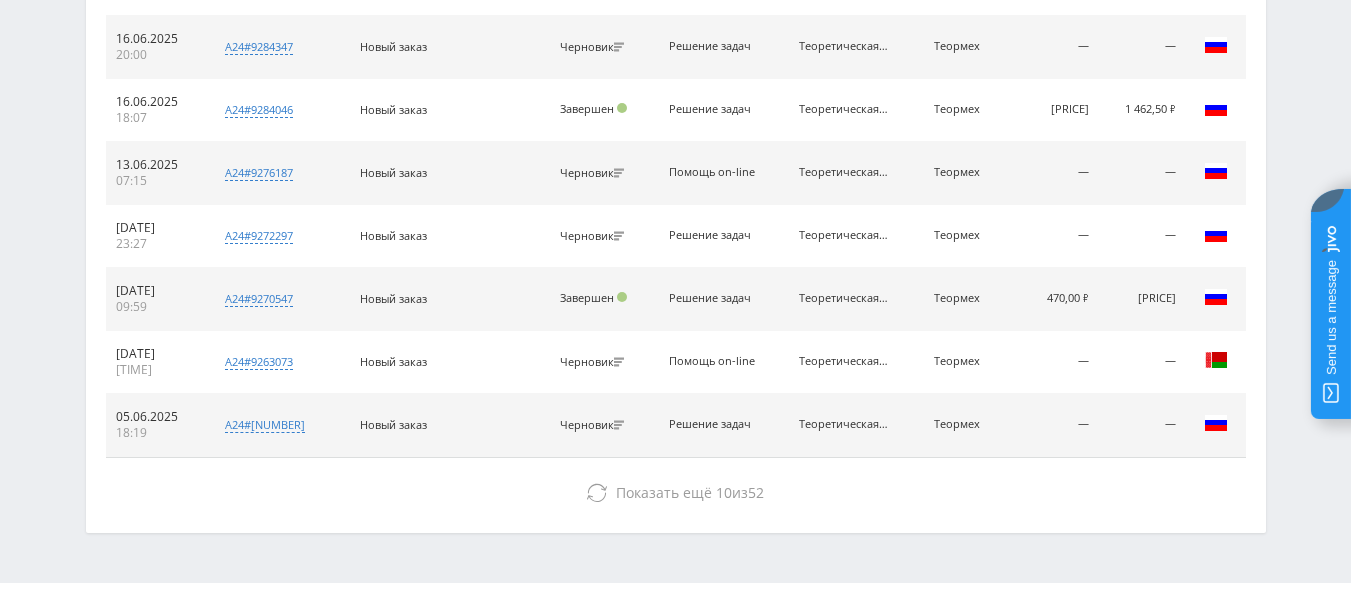 scroll, scrollTop: 1072, scrollLeft: 0, axis: vertical 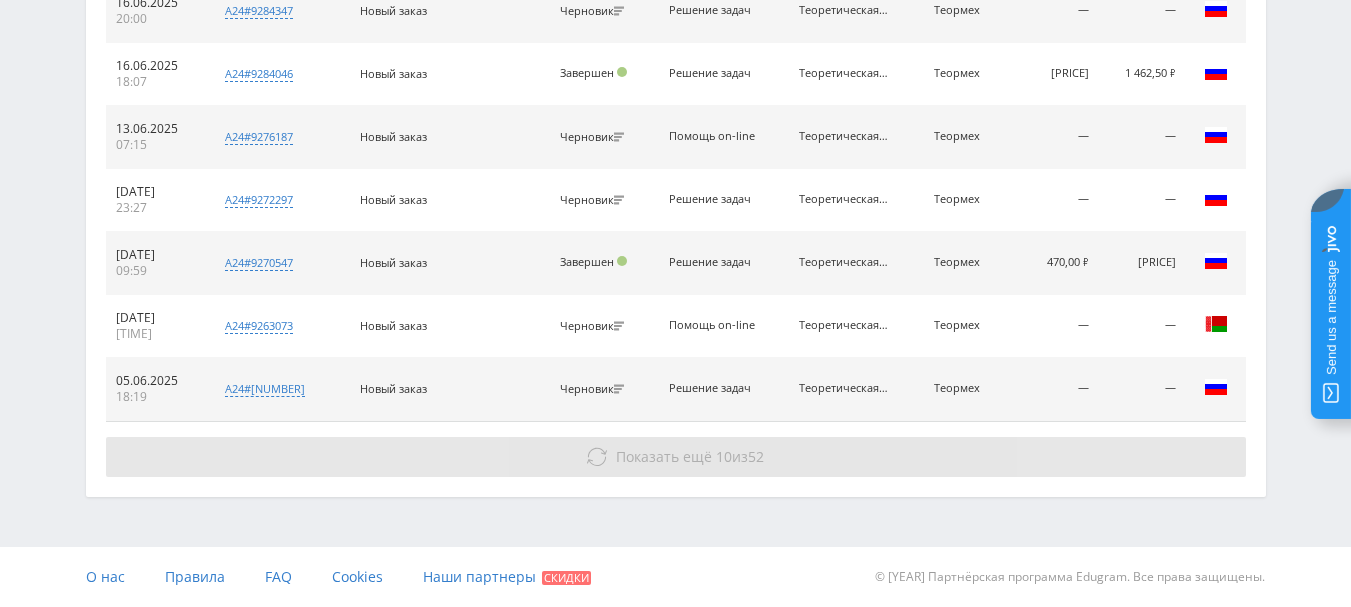 click on "Показать ещё
10  из  52" at bounding box center [676, 457] 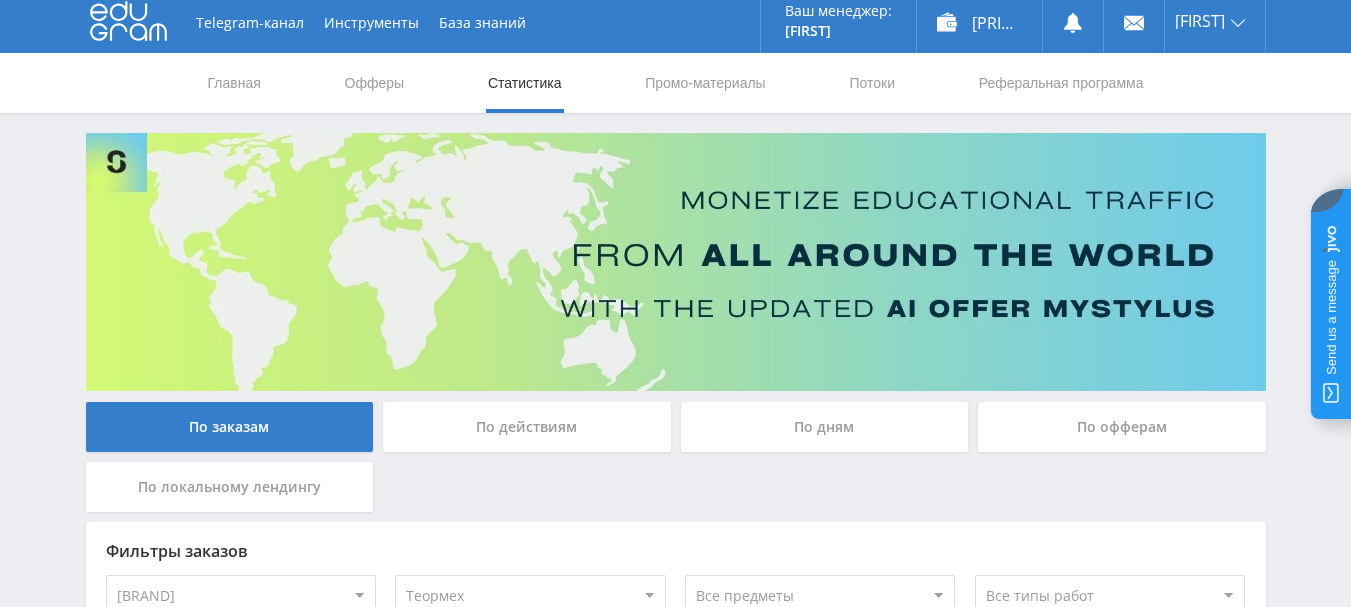 scroll, scrollTop: 0, scrollLeft: 0, axis: both 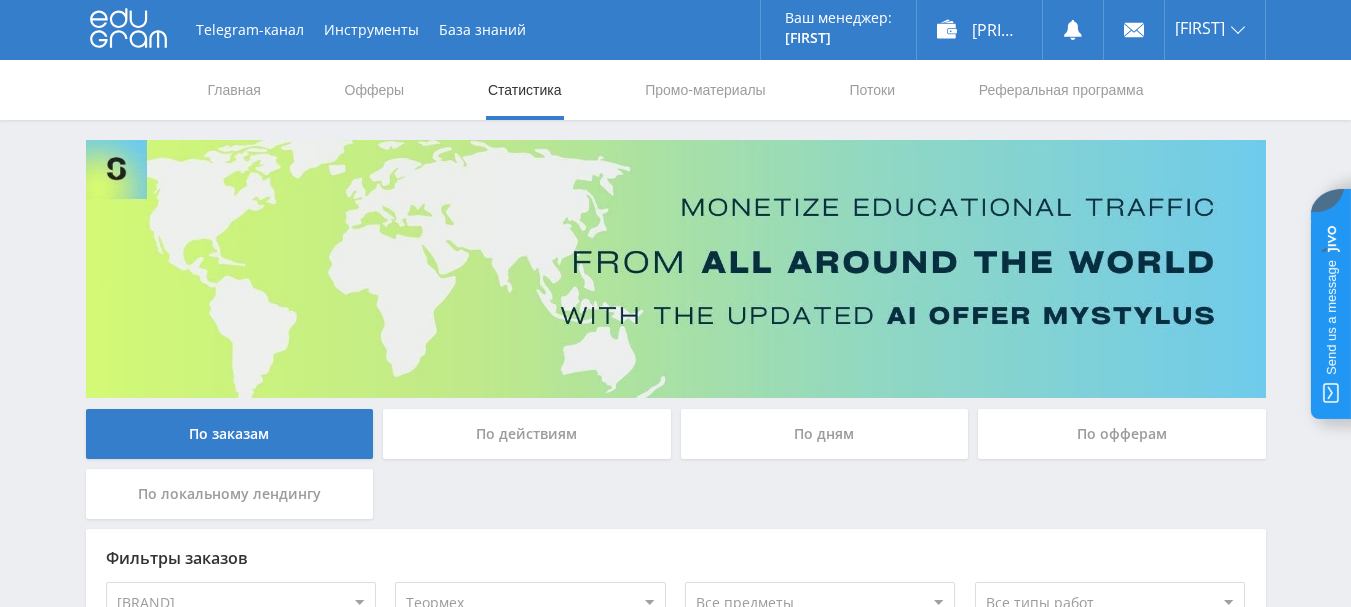 click on "Telegram-канал Инструменты База знаний
Ваш менеджер:
[FIRST]
[FIRST]
Online
@edugram_support
Задать вопрос менеджеру
[PRICE]
[FIRST]
Профиль
Платежи
Выход
Главная Офферы Статистика Промо-материалы" at bounding box center (675, 1154) 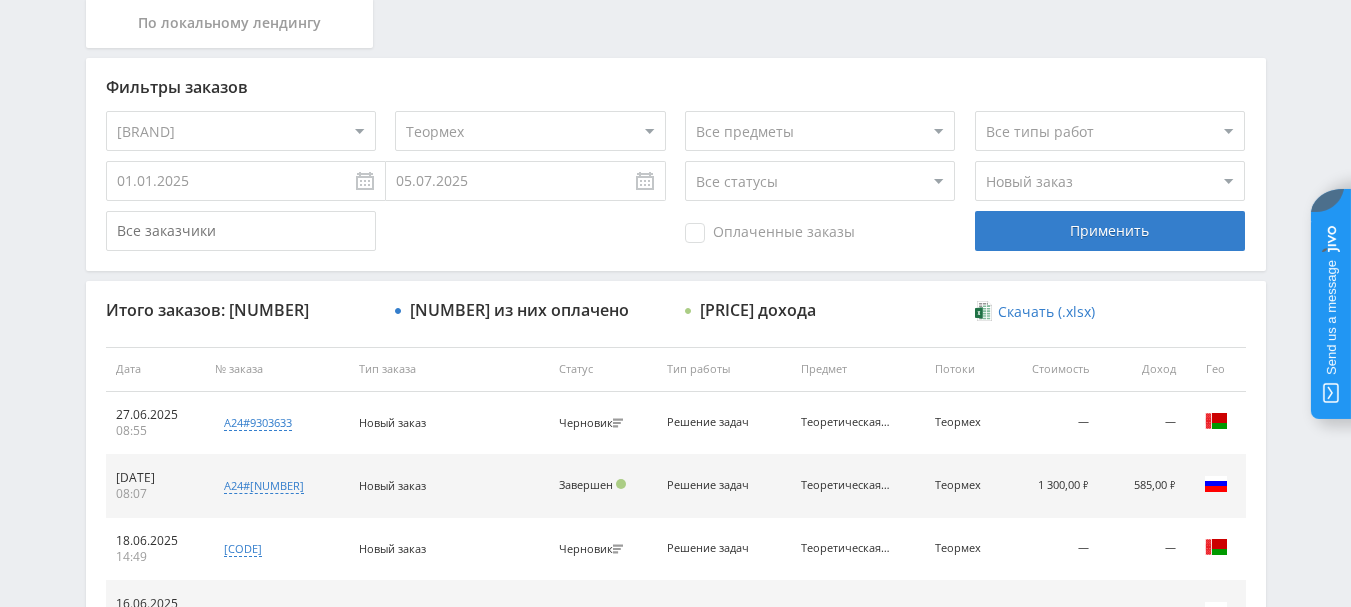 scroll, scrollTop: 500, scrollLeft: 0, axis: vertical 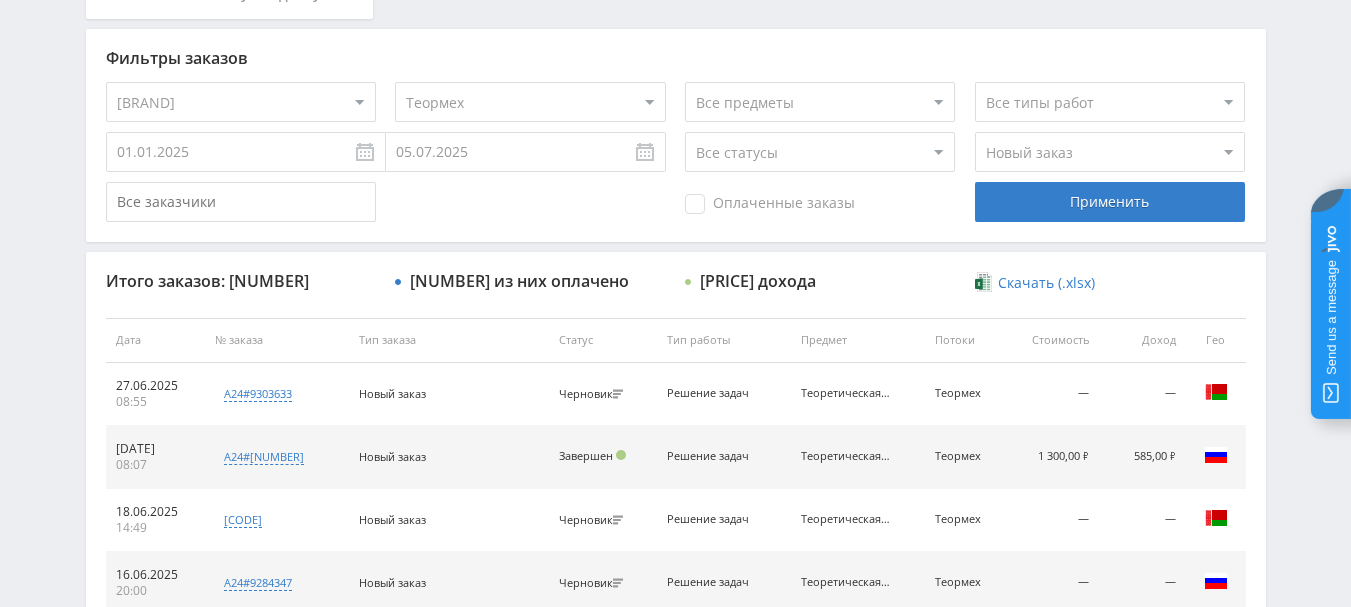 click on "Telegram-канал Инструменты База знаний
Ваш менеджер:
[FIRST]
[FIRST]
Online
@edugram_support
Задать вопрос менеджеру
[PRICE]
[FIRST]
Профиль
Платежи
Выход
Главная Офферы Статистика Промо-материалы" at bounding box center [675, 654] 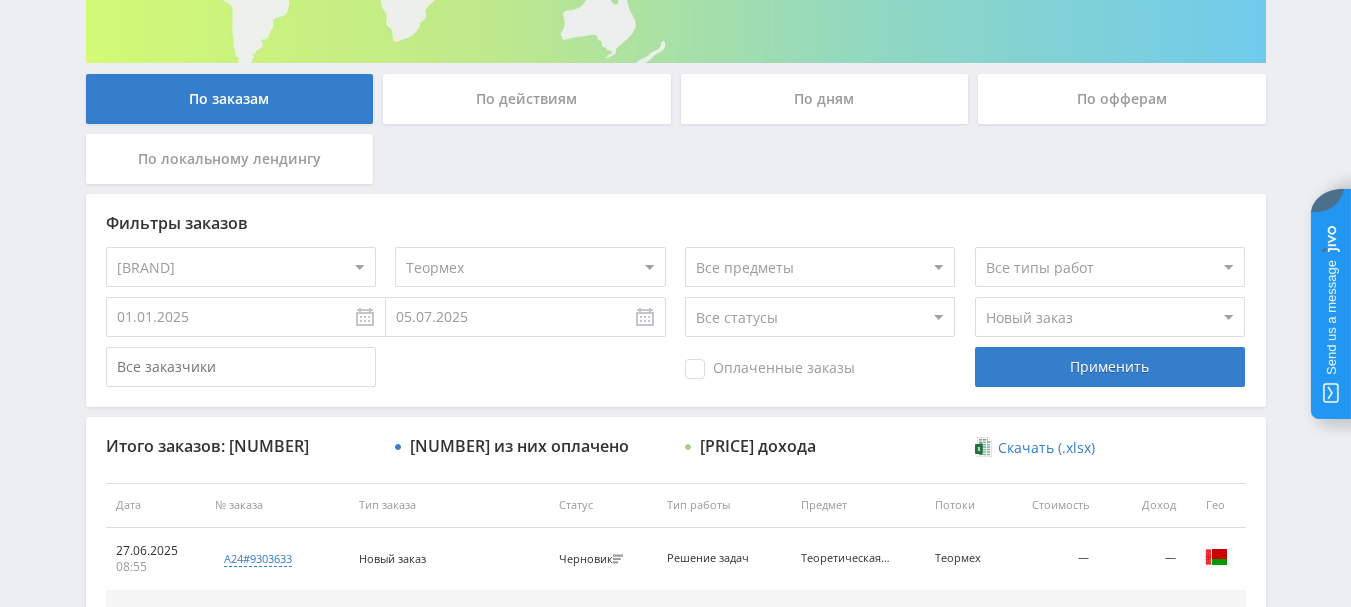 scroll, scrollTop: 300, scrollLeft: 0, axis: vertical 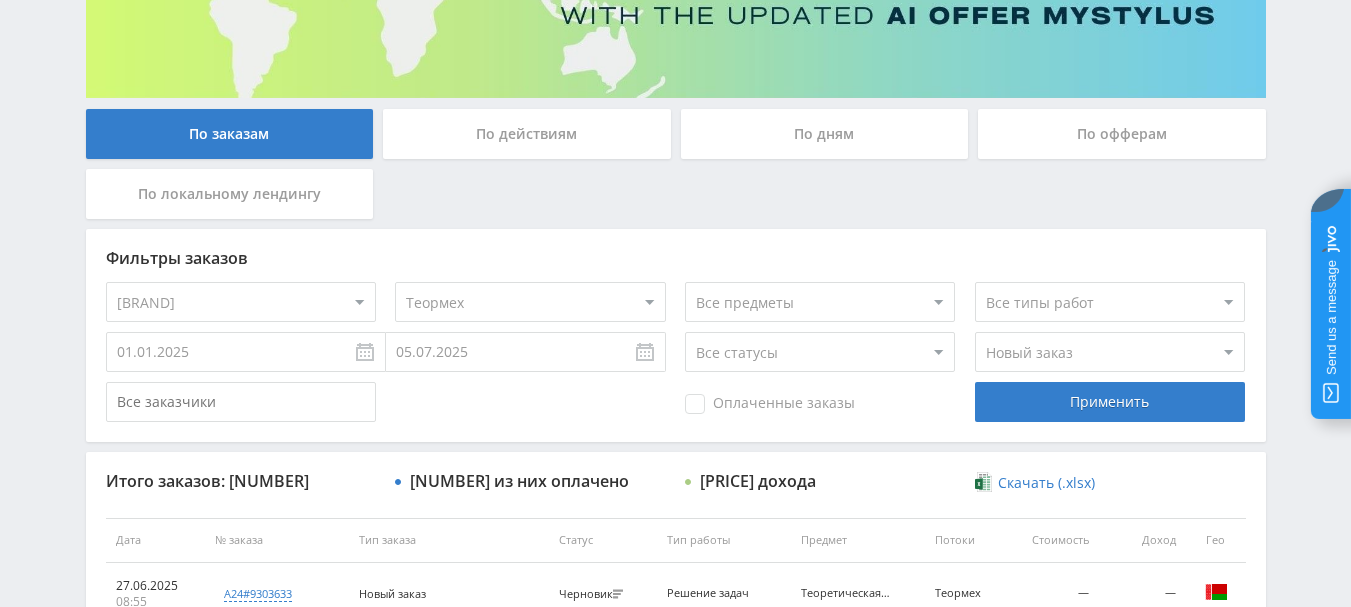 click on "Все потоки default iS z iS RT17 Math rt17ru default vk vk-iS iS-1 test DprmDyn IS-Pop Google facebook BOLT D24 Dprm-D IS-lead RT17-biz Math-study Math-chat Metal-chat IS-R Eco-pop Dprm-pop DL IS-chat Dprm-chat Math-R IS-blog Truba-R ТОЭ Экономика ТехМех Сопромат Теормех ДМ Строймех IS-ekz IS-kkr IS-rz ТММ ZULUM-1 Math-rz Dprm-dist IS-UM Прокторинг ZULUM ZULUM-F DMLF Math-kr D24-chat RT17-A4 RT17-avtor RT17-гр ZULUM-lead RT17-Sale НГ Конкурс ЛЛ zN zN-biz zN-gr zN-avtor zN-otchet zN-A4 Kampus Онлайн математика (чат бот)  IS Eco Eco-chat Eco-R EcoDyn RT17z Dprm IS-RZ Math-help Dprm-R IS_R IS_KKR IS_EKZ TMM_ STROIMEH_ DM_ TEORMEH_ SOPROMAT_ TEXMEX_ Dprm-lead Math-lead MATH_ ZM_ Eco-LP Math-ekz Eco-vkr ZX Dprm-LP zX-chat Dprm-12 iS-12 Dprm-VKR РБ stox ЧатОСФ IS-DL zN-New" at bounding box center [530, 302] 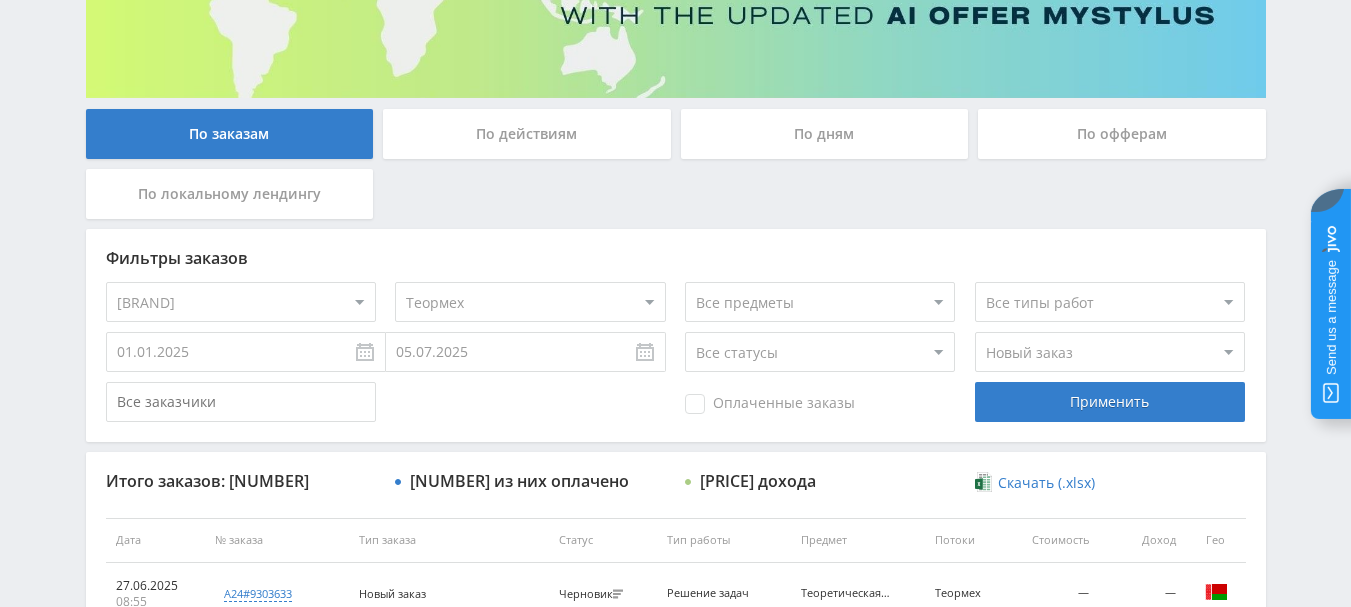 click on "Все потоки default iS z iS RT17 Math rt17ru default vk vk-iS iS-1 test DprmDyn IS-Pop Google facebook BOLT D24 Dprm-D IS-lead RT17-biz Math-study Math-chat Metal-chat IS-R Eco-pop Dprm-pop DL IS-chat Dprm-chat Math-R IS-blog Truba-R ТОЭ Экономика ТехМех Сопромат Теормех ДМ Строймех IS-ekz IS-kkr IS-rz ТММ ZULUM-1 Math-rz Dprm-dist IS-UM Прокторинг ZULUM ZULUM-F DMLF Math-kr D24-chat RT17-A4 RT17-avtor RT17-гр ZULUM-lead RT17-Sale НГ Конкурс ЛЛ zN zN-biz zN-gr zN-avtor zN-otchet zN-A4 Kampus Онлайн математика (чат бот)  IS Eco Eco-chat Eco-R EcoDyn RT17z Dprm IS-RZ Math-help Dprm-R IS_R IS_KKR IS_EKZ TMM_ STROIMEH_ DM_ TEORMEH_ SOPROMAT_ TEXMEX_ Dprm-lead Math-lead MATH_ ZM_ Eco-LP Math-ekz Eco-vkr ZX Dprm-LP zX-chat Dprm-12 iS-12 Dprm-VKR РБ stox ЧатОСФ IS-DL zN-New" at bounding box center [530, 302] 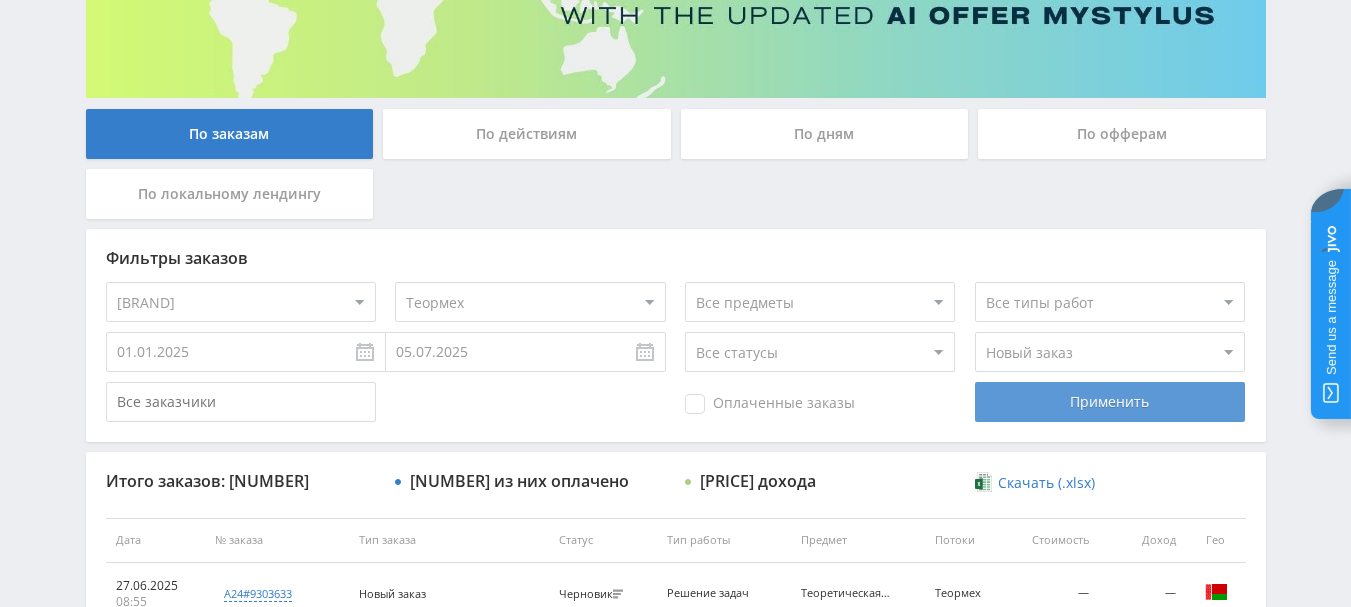click on "Применить" at bounding box center (1110, 402) 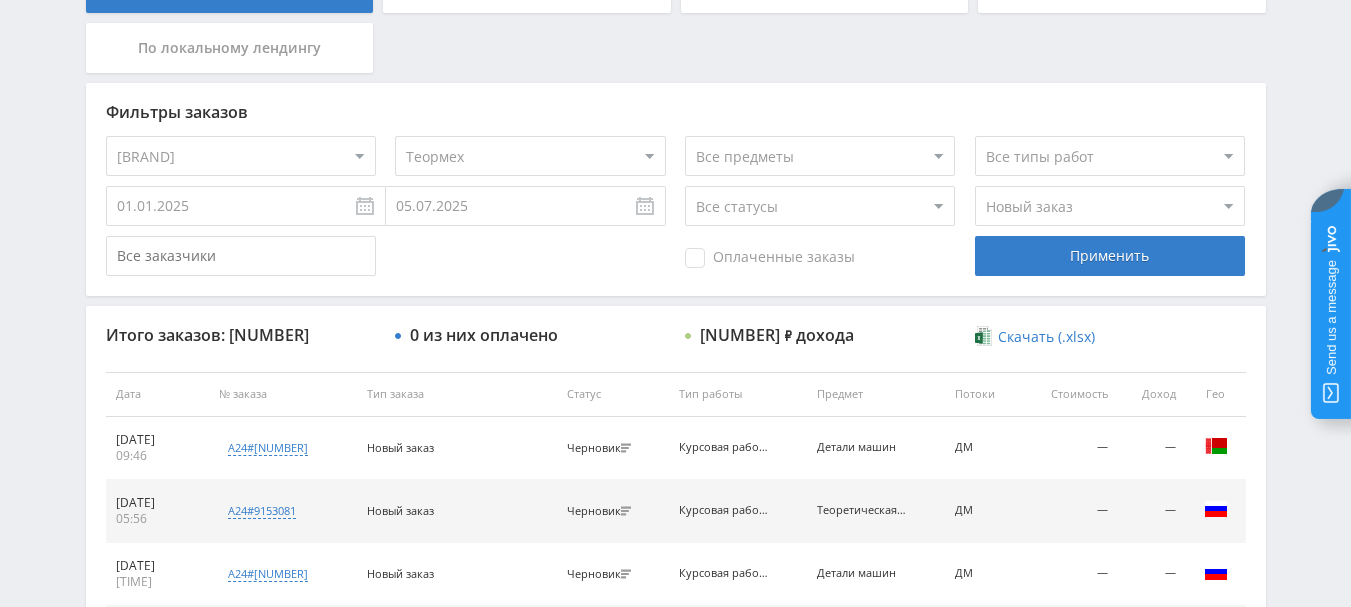 scroll, scrollTop: 400, scrollLeft: 0, axis: vertical 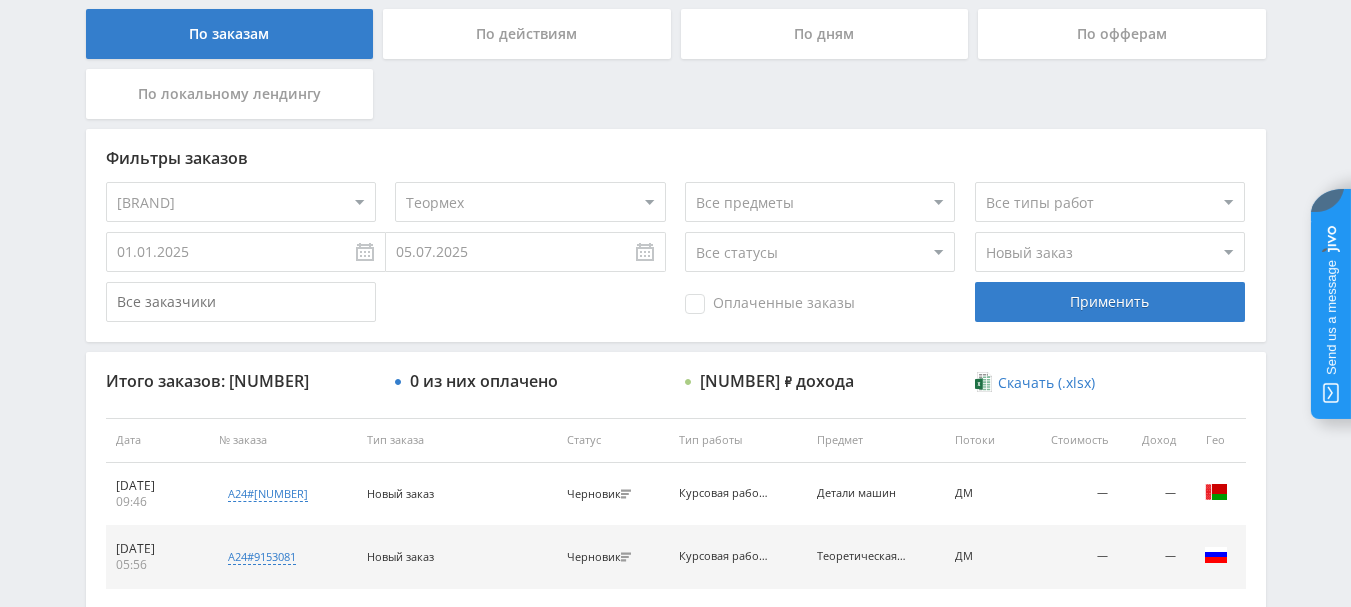 click on "Все потоки default iS z iS RT17 Math rt17ru default vk vk-iS iS-1 test DprmDyn IS-Pop Google facebook BOLT D24 Dprm-D IS-lead RT17-biz Math-study Math-chat Metal-chat IS-R Eco-pop Dprm-pop DL IS-chat Dprm-chat Math-R IS-blog Truba-R ТОЭ Экономика ТехМех Сопромат Теормех ДМ Строймех IS-ekz IS-kkr IS-rz ТММ ZULUM-1 Math-rz Dprm-dist IS-UM Прокторинг ZULUM ZULUM-F DMLF Math-kr D24-chat RT17-A4 RT17-avtor RT17-гр ZULUM-lead RT17-Sale НГ Конкурс ЛЛ zN zN-biz zN-gr zN-avtor zN-otchet zN-A4 Kampus Онлайн математика (чат бот)  IS Eco Eco-chat Eco-R EcoDyn RT17z Dprm IS-RZ Math-help Dprm-R IS_R IS_KKR IS_EKZ TMM_ STROIMEH_ DM_ TEORMEH_ SOPROMAT_ TEXMEX_ Dprm-lead Math-lead MATH_ ZM_ Eco-LP Math-ekz Eco-vkr ZX Dprm-LP zX-chat Dprm-12 iS-12 Dprm-VKR РБ stox ЧатОСФ IS-DL zN-New" at bounding box center (530, 202) 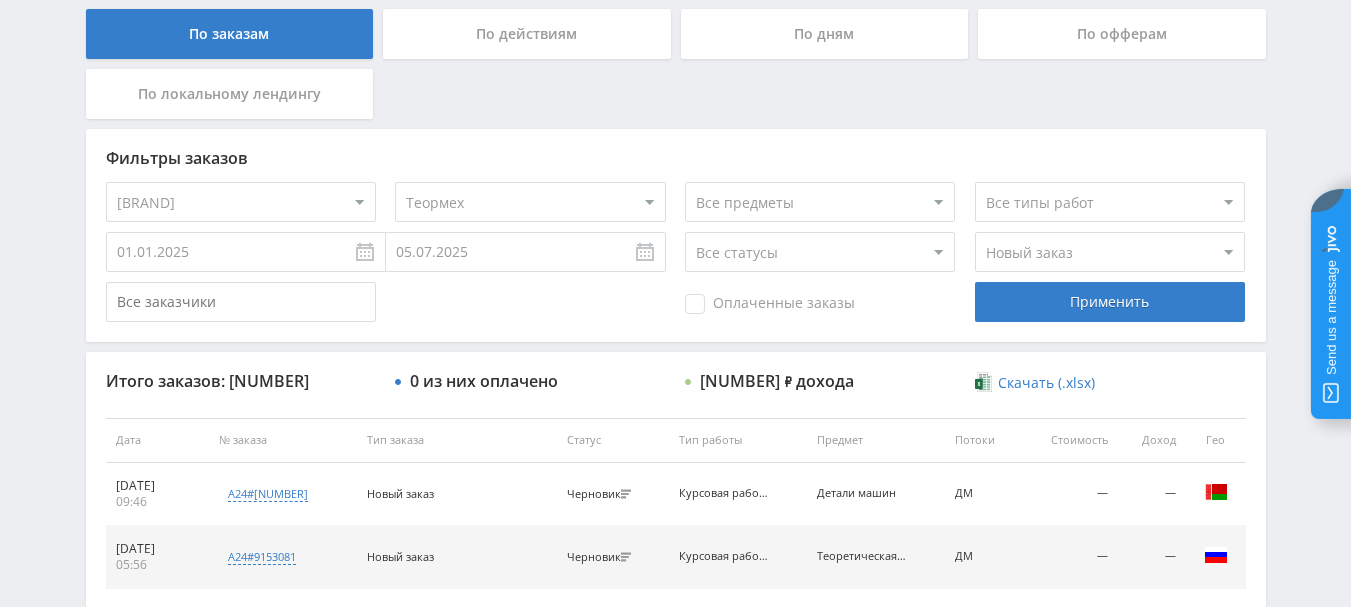 click on "Все потоки default iS z iS RT17 Math rt17ru default vk vk-iS iS-1 test DprmDyn IS-Pop Google facebook BOLT D24 Dprm-D IS-lead RT17-biz Math-study Math-chat Metal-chat IS-R Eco-pop Dprm-pop DL IS-chat Dprm-chat Math-R IS-blog Truba-R ТОЭ Экономика ТехМех Сопромат Теормех ДМ Строймех IS-ekz IS-kkr IS-rz ТММ ZULUM-1 Math-rz Dprm-dist IS-UM Прокторинг ZULUM ZULUM-F DMLF Math-kr D24-chat RT17-A4 RT17-avtor RT17-гр ZULUM-lead RT17-Sale НГ Конкурс ЛЛ zN zN-biz zN-gr zN-avtor zN-otchet zN-A4 Kampus Онлайн математика (чат бот)  IS Eco Eco-chat Eco-R EcoDyn RT17z Dprm IS-RZ Math-help Dprm-R IS_R IS_KKR IS_EKZ TMM_ STROIMEH_ DM_ TEORMEH_ SOPROMAT_ TEXMEX_ Dprm-lead Math-lead MATH_ ZM_ Eco-LP Math-ekz Eco-vkr ZX Dprm-LP zX-chat Dprm-12 iS-12 Dprm-VKR РБ stox ЧатОСФ IS-DL zN-New" at bounding box center [530, 202] 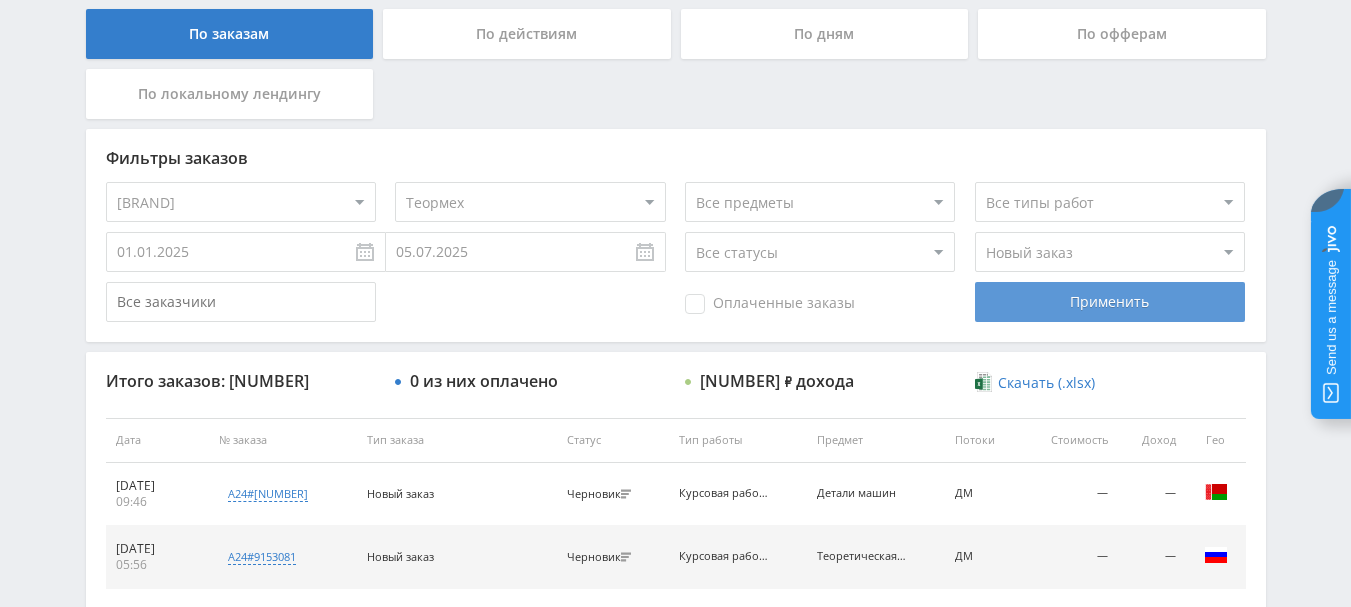 click on "Применить" at bounding box center (1110, 302) 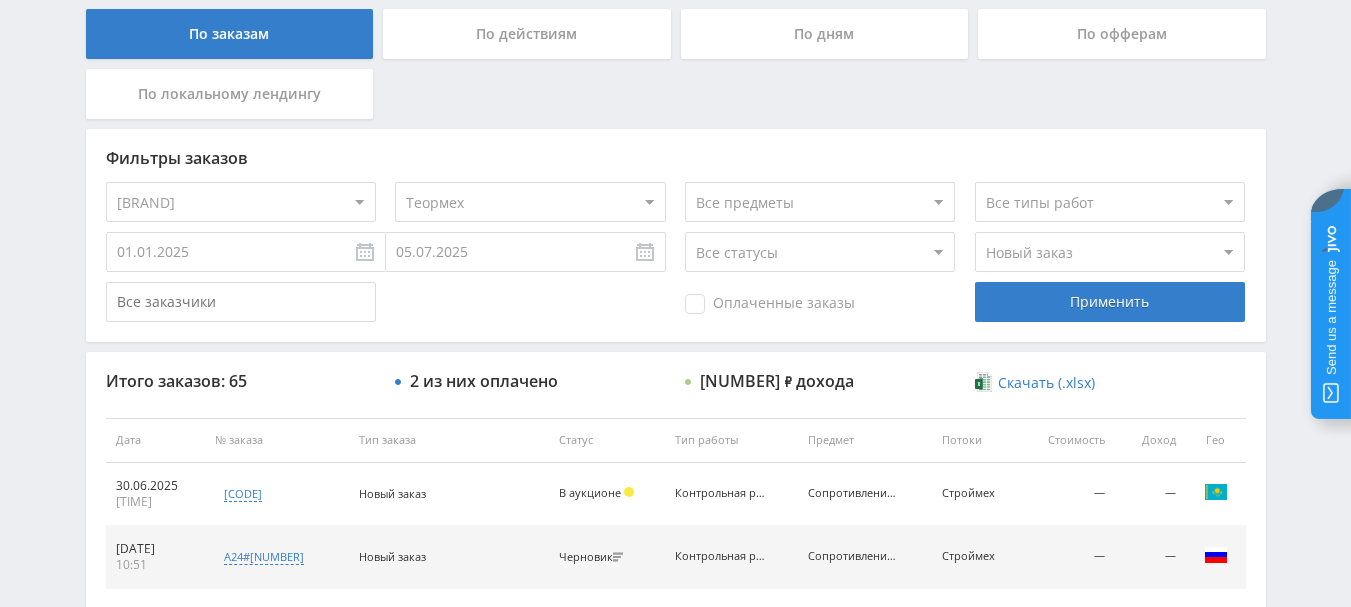 click on "Telegram-канал Инструменты База знаний
Ваш менеджер:
[FIRST]
[FIRST]
Online
@edugram_support
Задать вопрос менеджеру
[PRICE]
[FIRST]
Профиль
Платежи
Выход
Главная Офферы Статистика Промо-материалы" at bounding box center [675, 439] 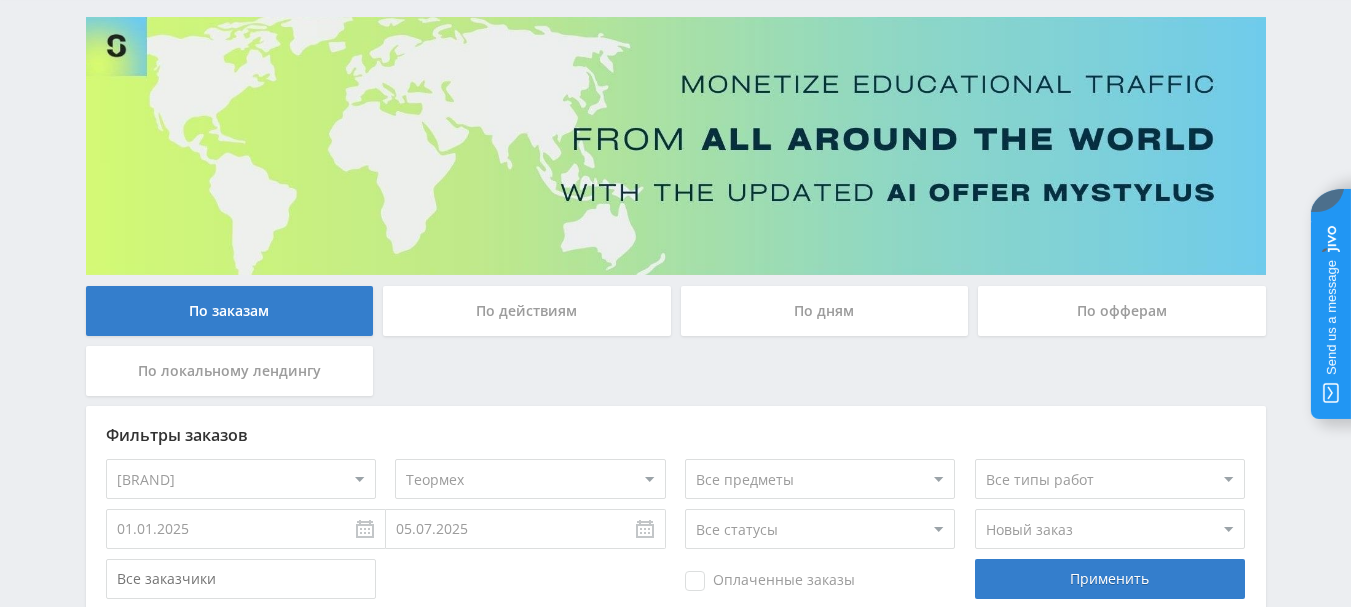 scroll, scrollTop: 100, scrollLeft: 0, axis: vertical 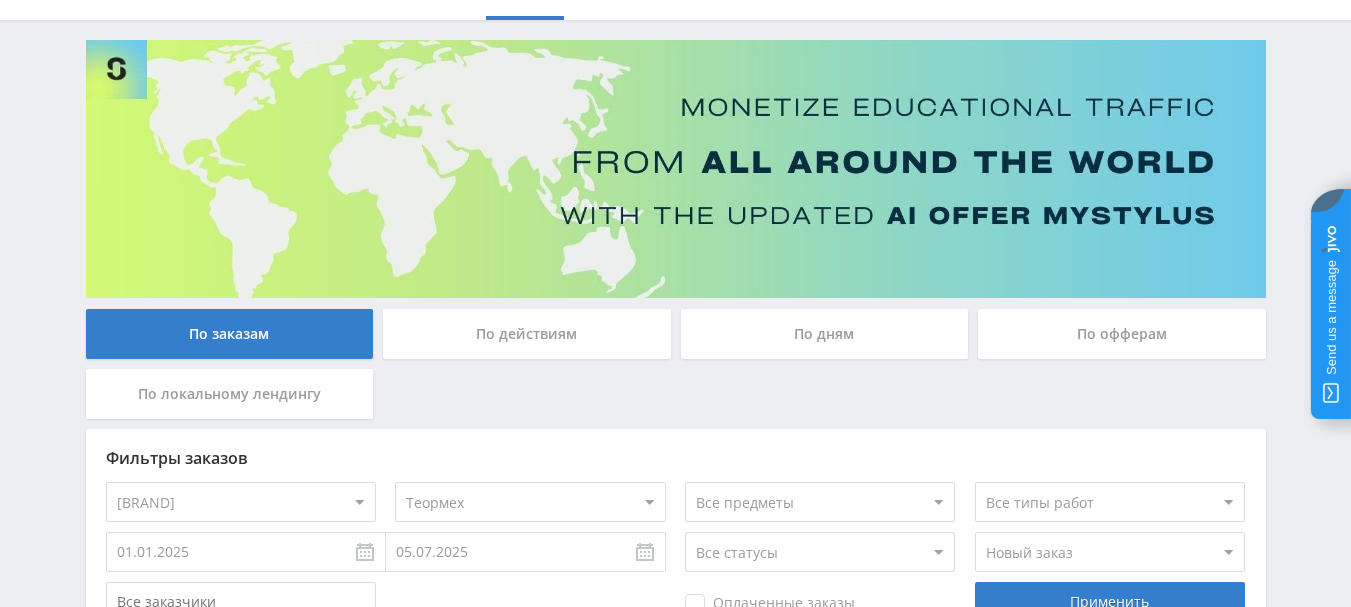 click on "Telegram-канал Инструменты База знаний
Ваш менеджер:
[FIRST]
[FIRST]
Online
@edugram_support
Задать вопрос менеджеру
[PRICE]
[FIRST]
Профиль
Платежи
Выход
Главная Офферы Статистика Промо-материалы" at bounding box center [675, 739] 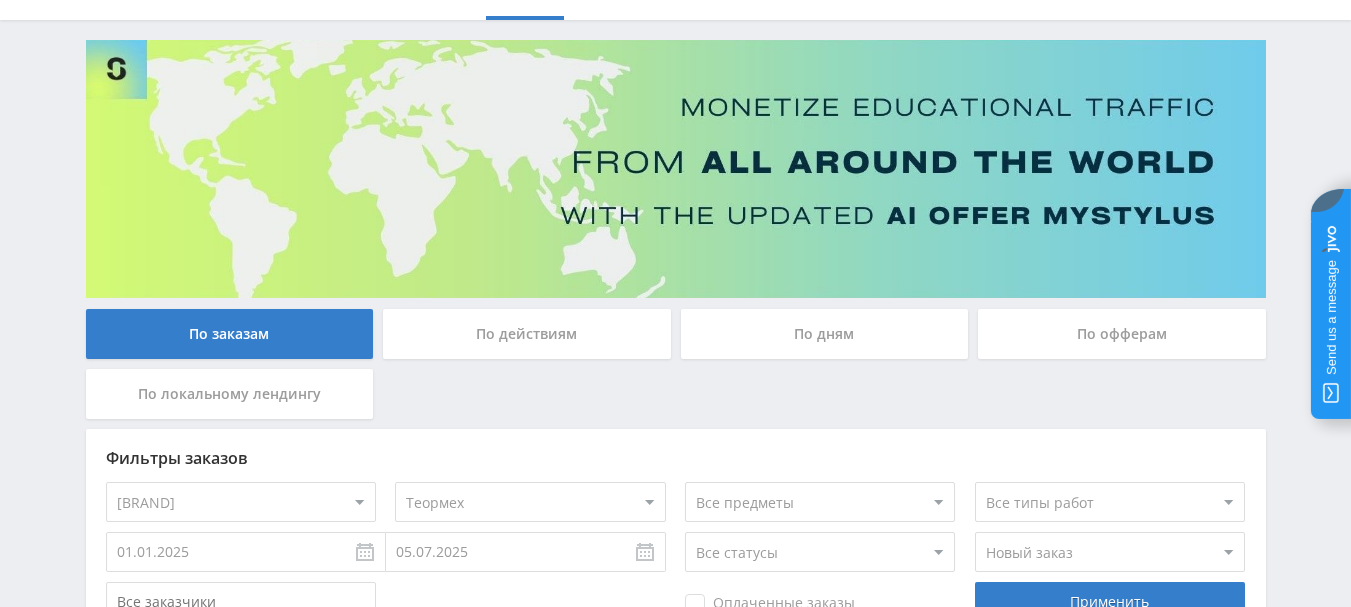 scroll, scrollTop: 0, scrollLeft: 0, axis: both 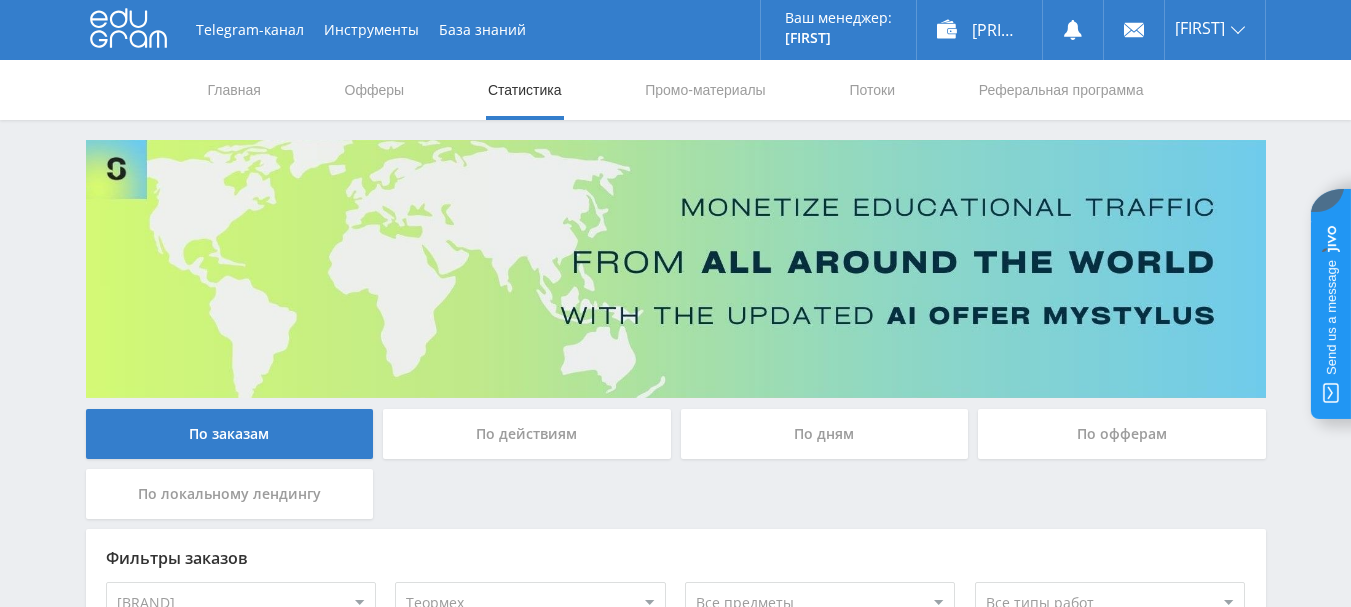 click on "По заказам
По действиям
По дням
По офферам
По локальному лендингу
Фильтры заказов
Все офферы MyStylus MyStylus - Revshare Кампус AI Studybay Автор24 Studybay Brazil Автор24 - Мобильное приложение PrepodOn
Все потоки default iS z iS RT17 Math rt17ru default vk vk-iS iS-1 test DprmDyn IS-Pop Google facebook BOLT D24 Dprm-D IS-lead RT17-biz Math-study Math-chat Metal-chat IS-R Eco-pop Dprm-pop DL IS-chat Dprm-chat Math-R IS-blog Truba-R ТОЭ Экономика ТехМех Сопромат Теормех ДМ Строймех IS-ekz IS-kkr IS-rz ТММ ZULUM-1 Math-rz Dprm-dist IS-UM ZULUM" at bounding box center (676, 854) 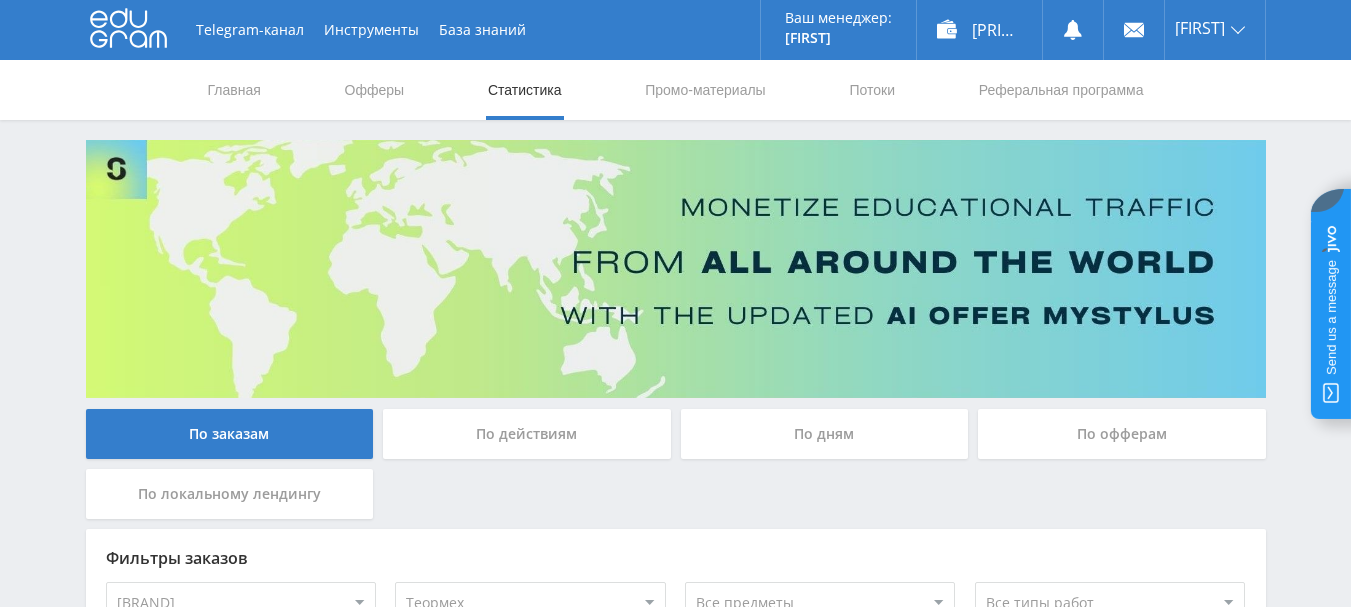 click on "Telegram-канал Инструменты База знаний
Ваш менеджер:
[FIRST]
[FIRST]
Online
@edugram_support
Задать вопрос менеджеру
[PRICE]
[FIRST]
Профиль
Платежи
Выход
Главная Офферы Статистика Промо-материалы" at bounding box center (675, 839) 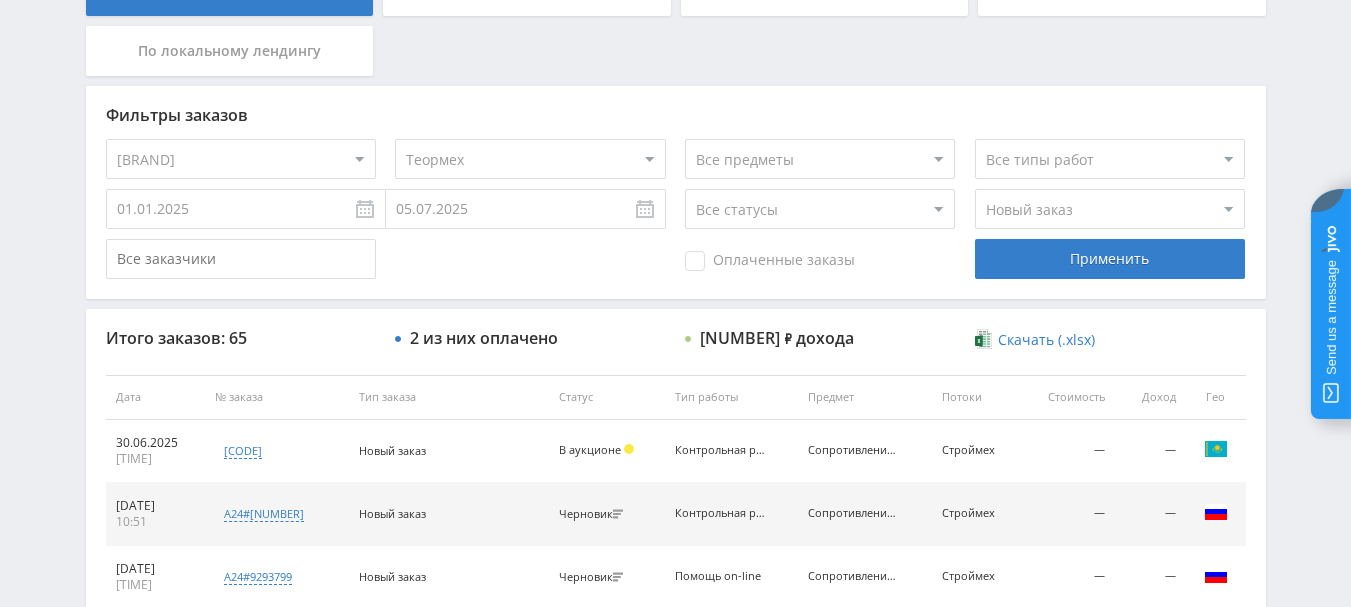 scroll, scrollTop: 500, scrollLeft: 0, axis: vertical 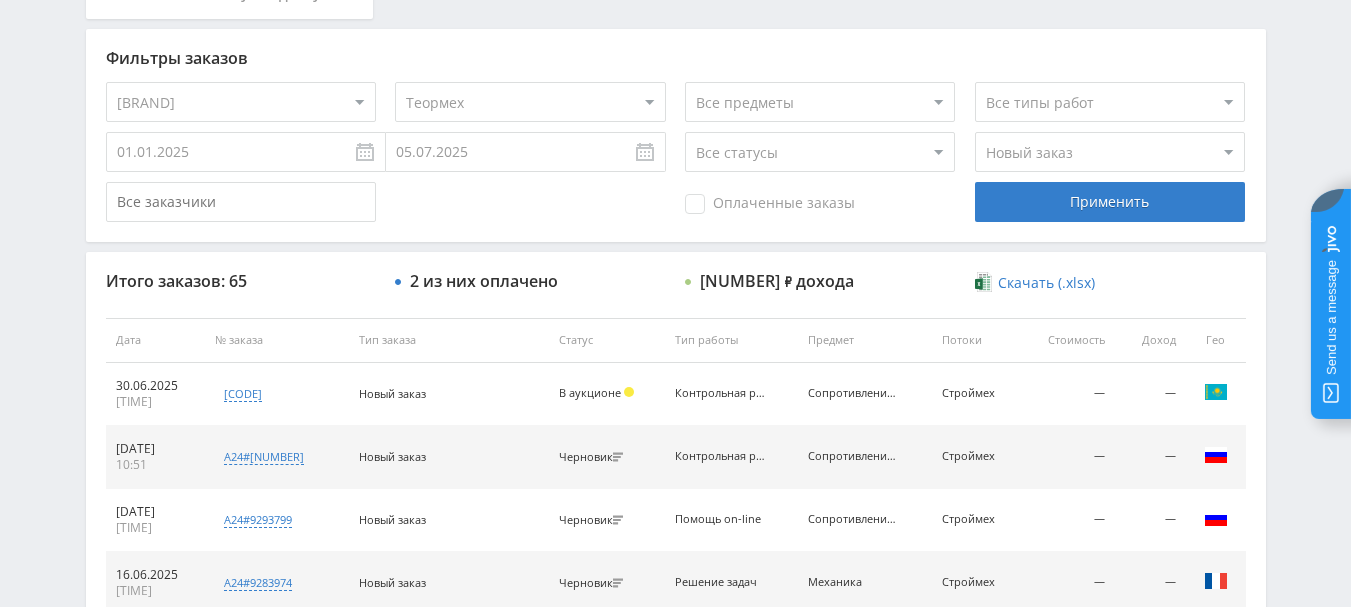click on "Все потоки default iS z iS RT17 Math rt17ru default vk vk-iS iS-1 test DprmDyn IS-Pop Google facebook BOLT D24 Dprm-D IS-lead RT17-biz Math-study Math-chat Metal-chat IS-R Eco-pop Dprm-pop DL IS-chat Dprm-chat Math-R IS-blog Truba-R ТОЭ Экономика ТехМех Сопромат Теормех ДМ Строймех IS-ekz IS-kkr IS-rz ТММ ZULUM-1 Math-rz Dprm-dist IS-UM Прокторинг ZULUM ZULUM-F DMLF Math-kr D24-chat RT17-A4 RT17-avtor RT17-гр ZULUM-lead RT17-Sale НГ Конкурс ЛЛ zN zN-biz zN-gr zN-avtor zN-otchet zN-A4 Kampus Онлайн математика (чат бот)  IS Eco Eco-chat Eco-R EcoDyn RT17z Dprm IS-RZ Math-help Dprm-R IS_R IS_KKR IS_EKZ TMM_ STROIMEH_ DM_ TEORMEH_ SOPROMAT_ TEXMEX_ Dprm-lead Math-lead MATH_ ZM_ Eco-LP Math-ekz Eco-vkr ZX Dprm-LP zX-chat Dprm-12 iS-12 Dprm-VKR РБ stox ЧатОСФ IS-DL zN-New" at bounding box center [530, 102] 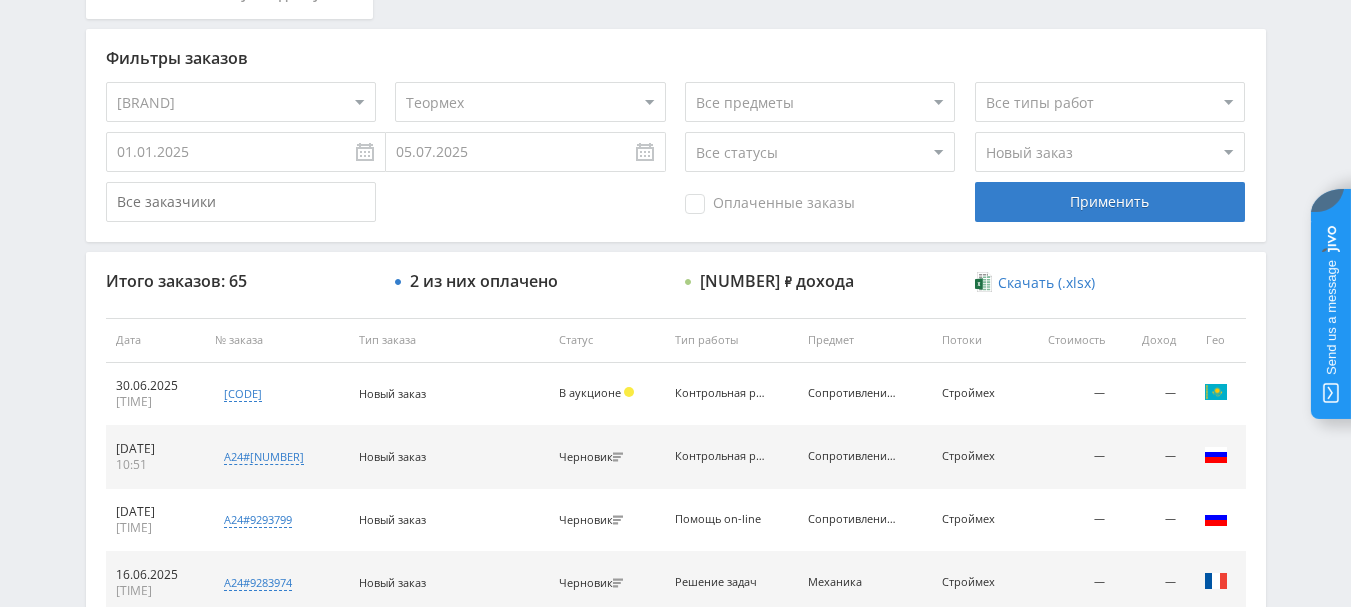 select on "[NUMBER]" 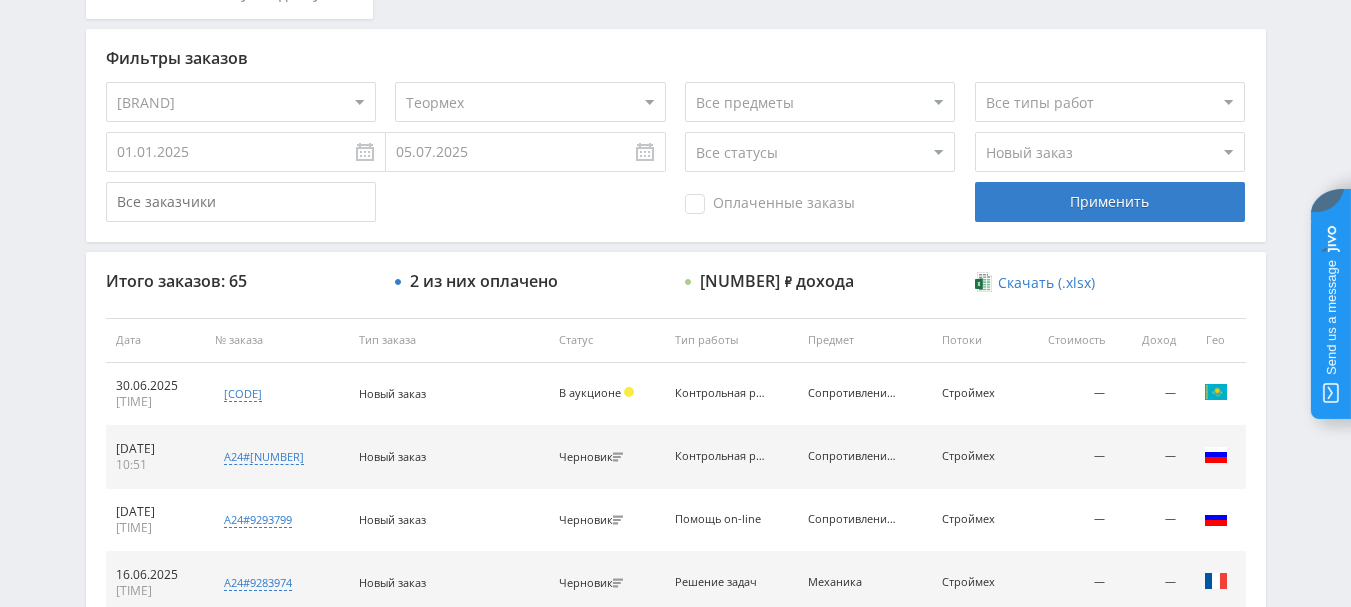 click on "Все потоки default iS z iS RT17 Math rt17ru default vk vk-iS iS-1 test DprmDyn IS-Pop Google facebook BOLT D24 Dprm-D IS-lead RT17-biz Math-study Math-chat Metal-chat IS-R Eco-pop Dprm-pop DL IS-chat Dprm-chat Math-R IS-blog Truba-R ТОЭ Экономика ТехМех Сопромат Теормех ДМ Строймех IS-ekz IS-kkr IS-rz ТММ ZULUM-1 Math-rz Dprm-dist IS-UM Прокторинг ZULUM ZULUM-F DMLF Math-kr D24-chat RT17-A4 RT17-avtor RT17-гр ZULUM-lead RT17-Sale НГ Конкурс ЛЛ zN zN-biz zN-gr zN-avtor zN-otchet zN-A4 Kampus Онлайн математика (чат бот)  IS Eco Eco-chat Eco-R EcoDyn RT17z Dprm IS-RZ Math-help Dprm-R IS_R IS_KKR IS_EKZ TMM_ STROIMEH_ DM_ TEORMEH_ SOPROMAT_ TEXMEX_ Dprm-lead Math-lead MATH_ ZM_ Eco-LP Math-ekz Eco-vkr ZX Dprm-LP zX-chat Dprm-12 iS-12 Dprm-VKR РБ stox ЧатОСФ IS-DL zN-New" at bounding box center (530, 102) 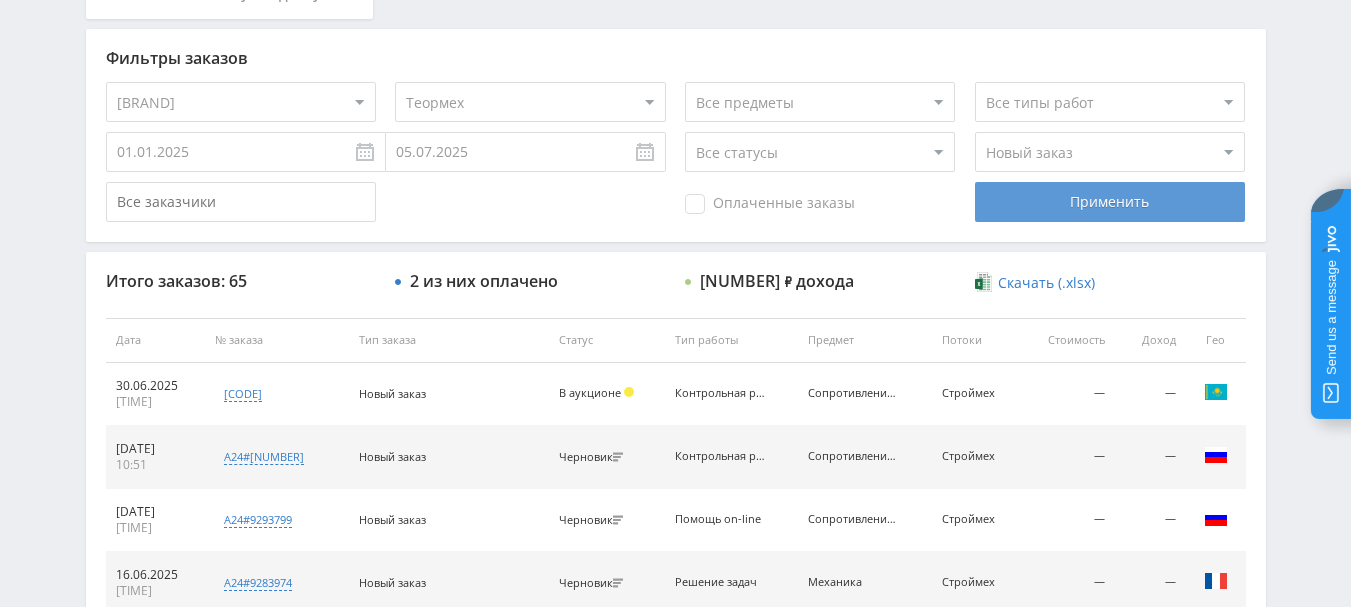 click on "Применить" at bounding box center (1110, 202) 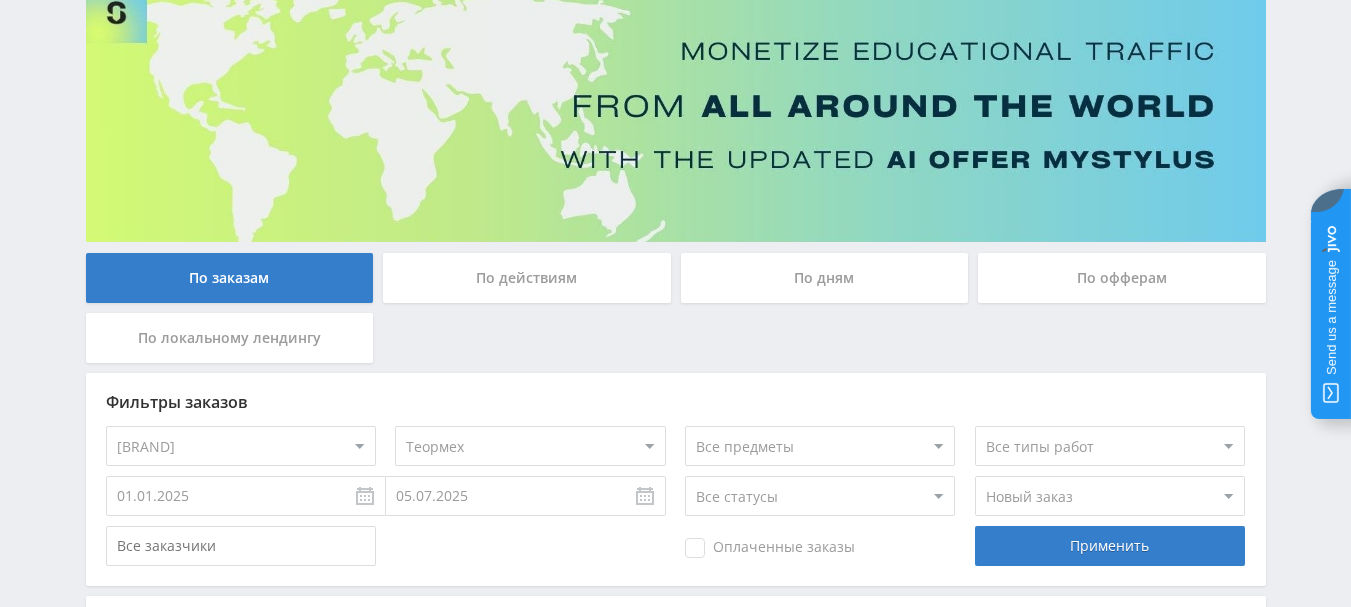 scroll, scrollTop: 0, scrollLeft: 0, axis: both 